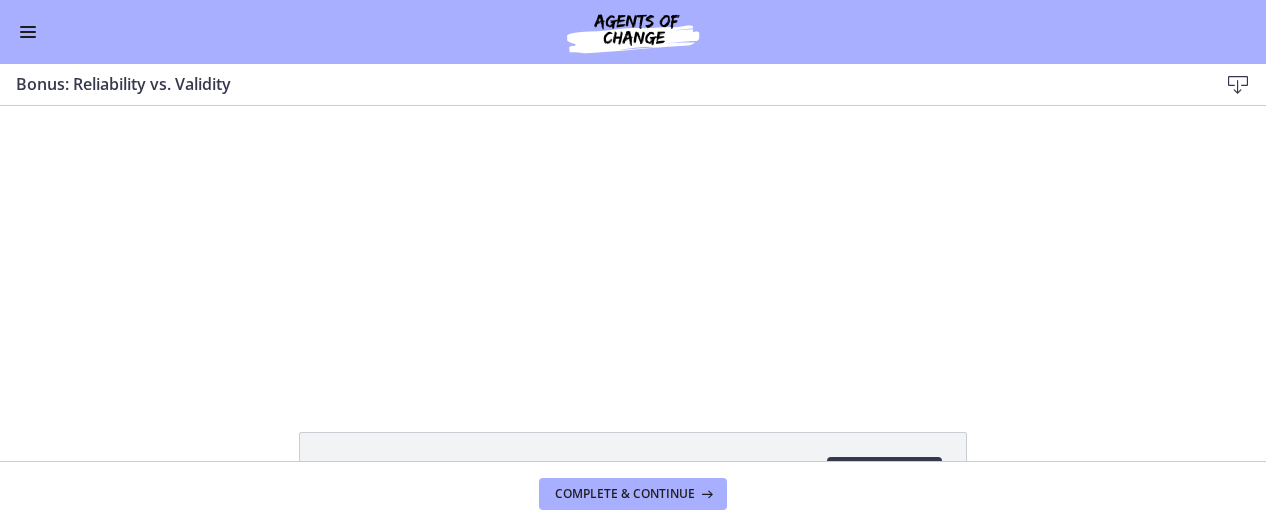 scroll, scrollTop: 0, scrollLeft: 0, axis: both 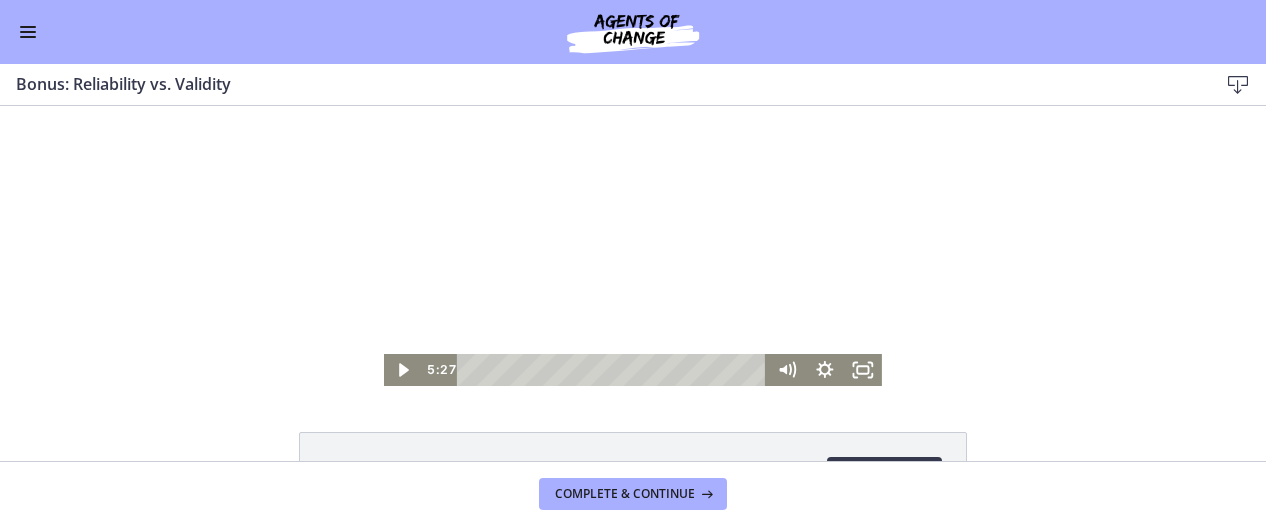click at bounding box center [633, 246] 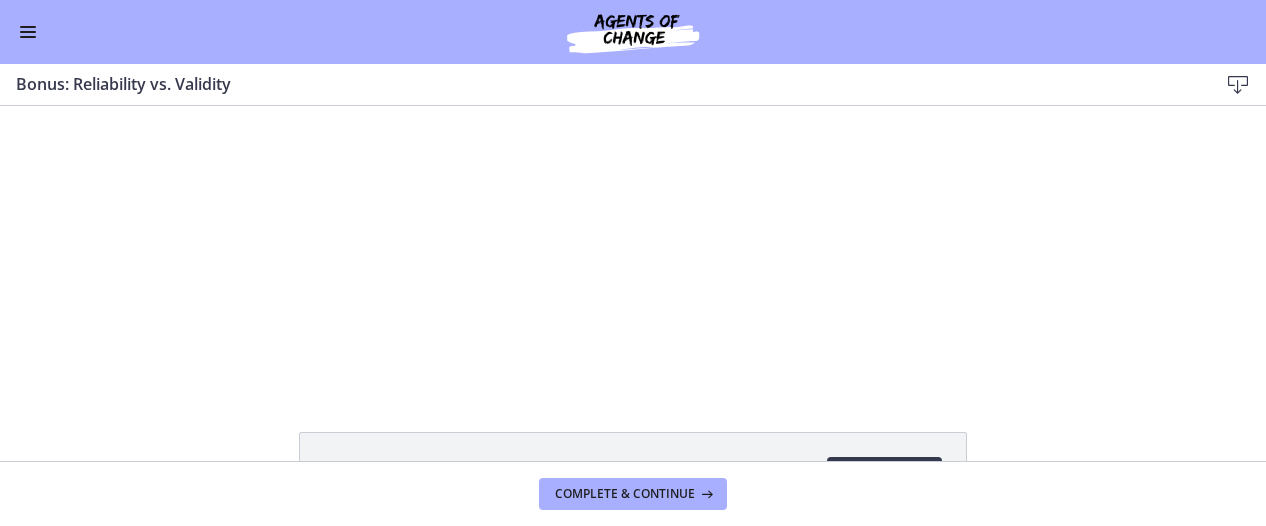 click at bounding box center (633, 246) 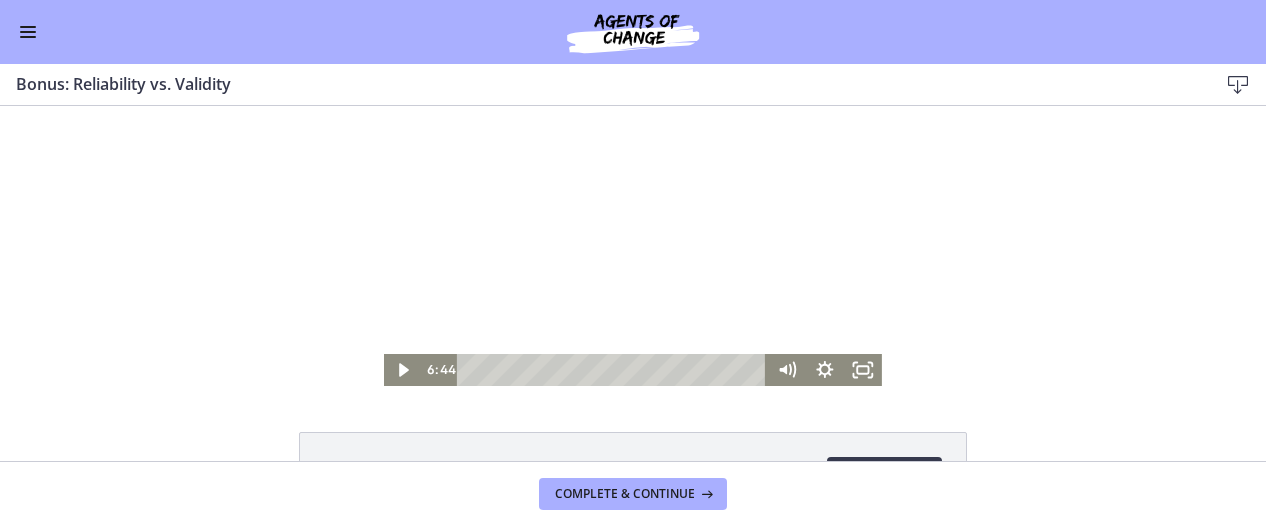 type 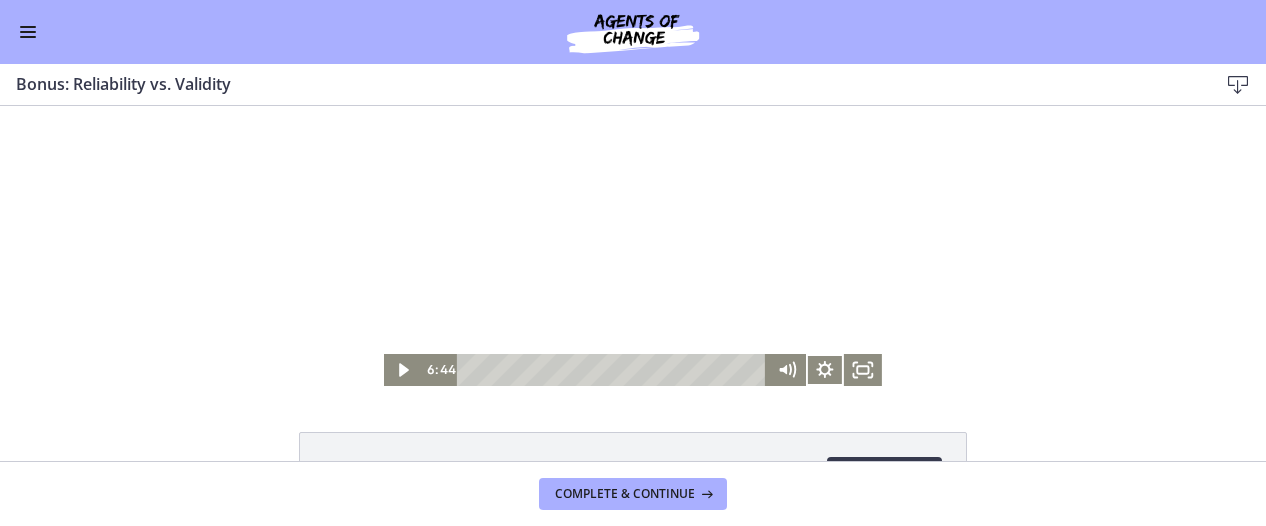 type 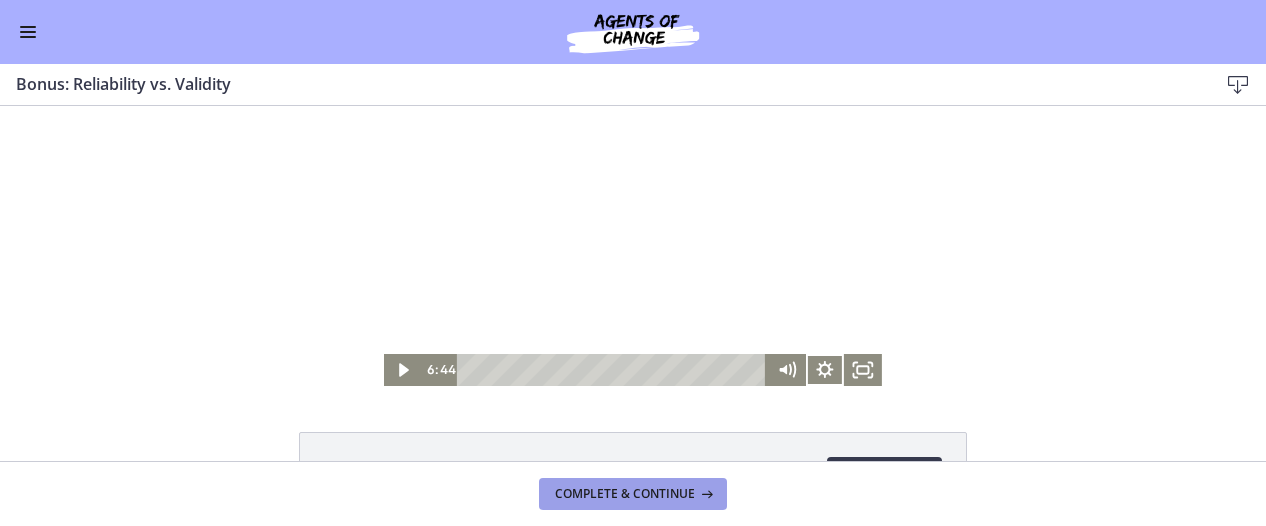 type 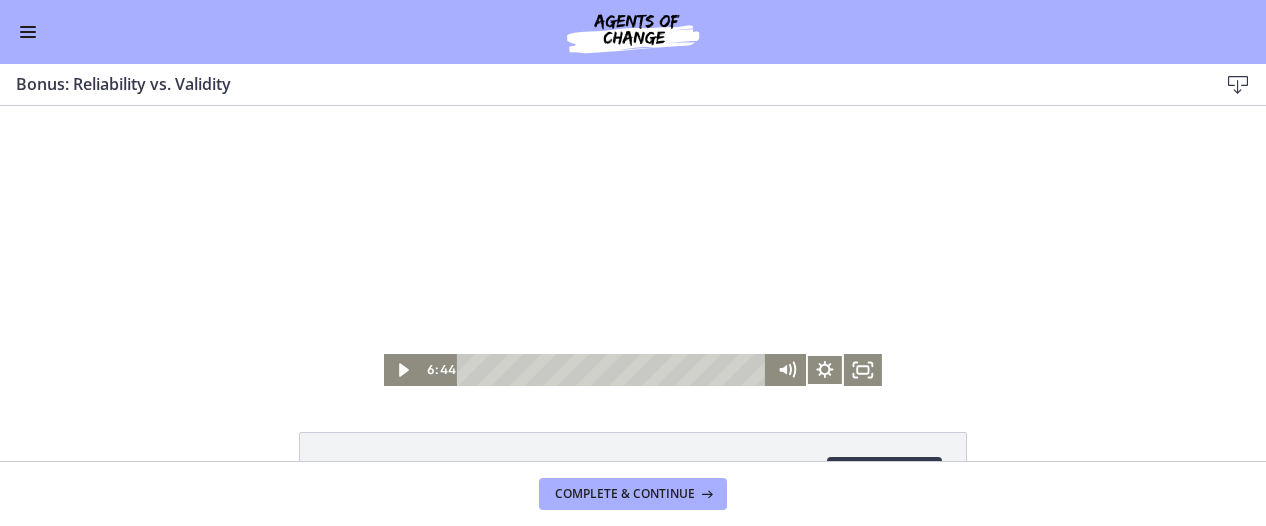 scroll, scrollTop: 35, scrollLeft: 0, axis: vertical 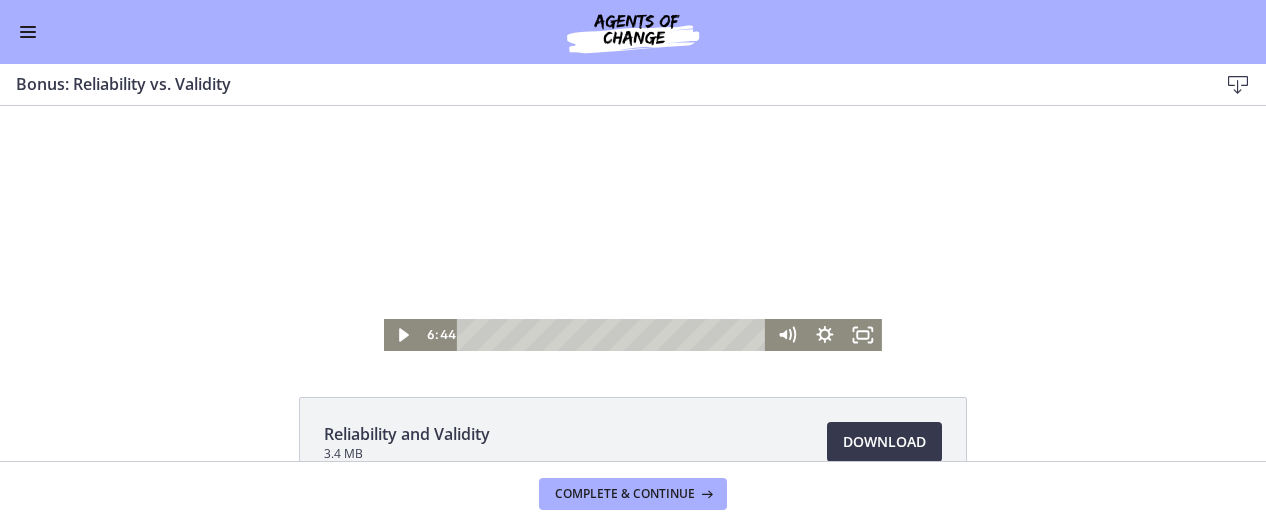 type 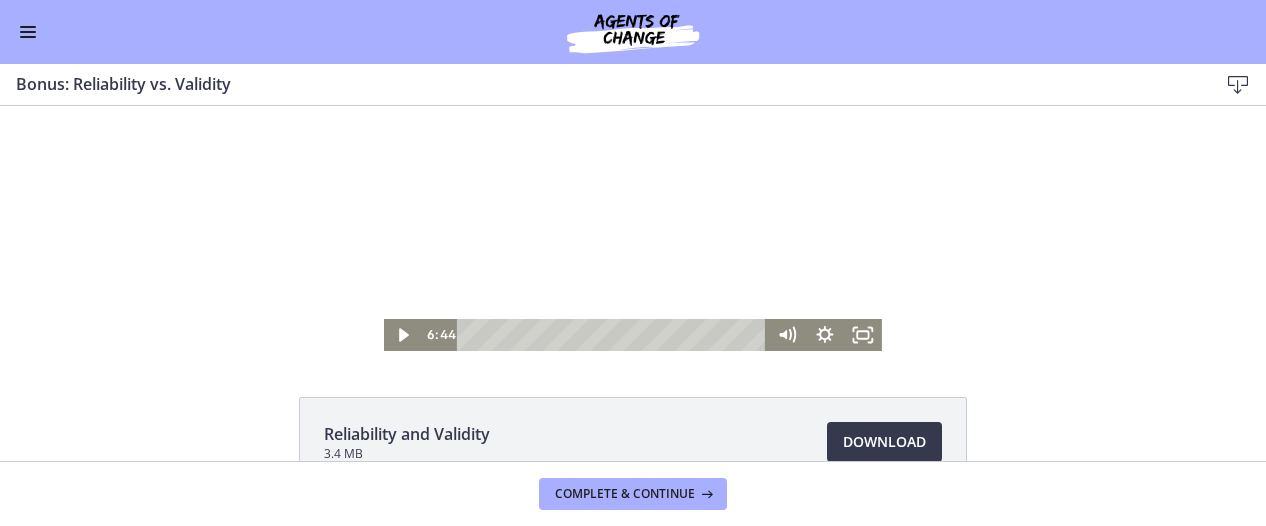click at bounding box center [633, 211] 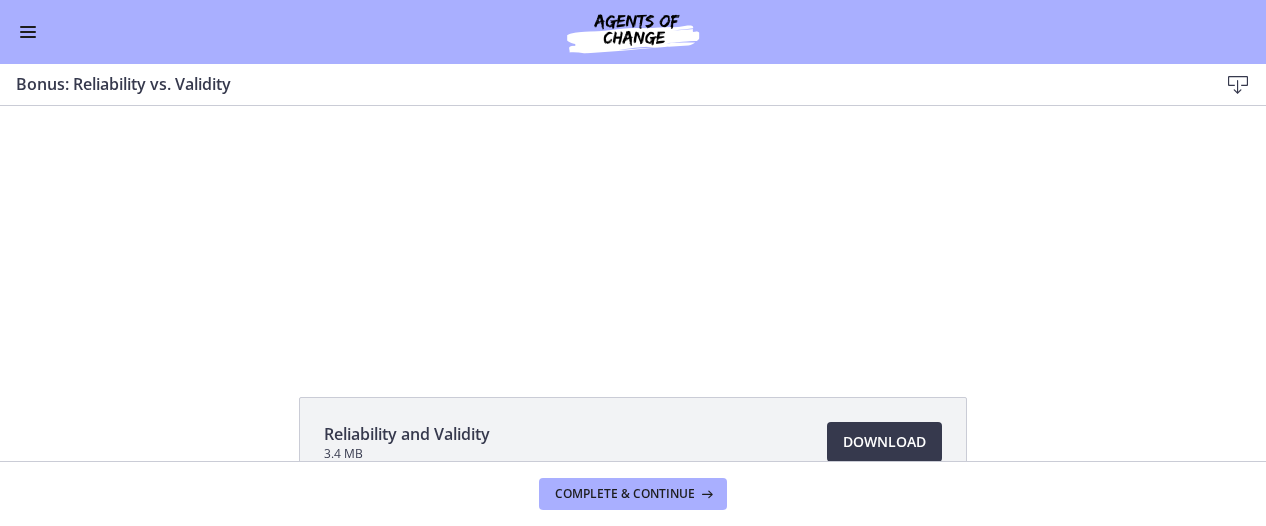 scroll, scrollTop: 0, scrollLeft: 0, axis: both 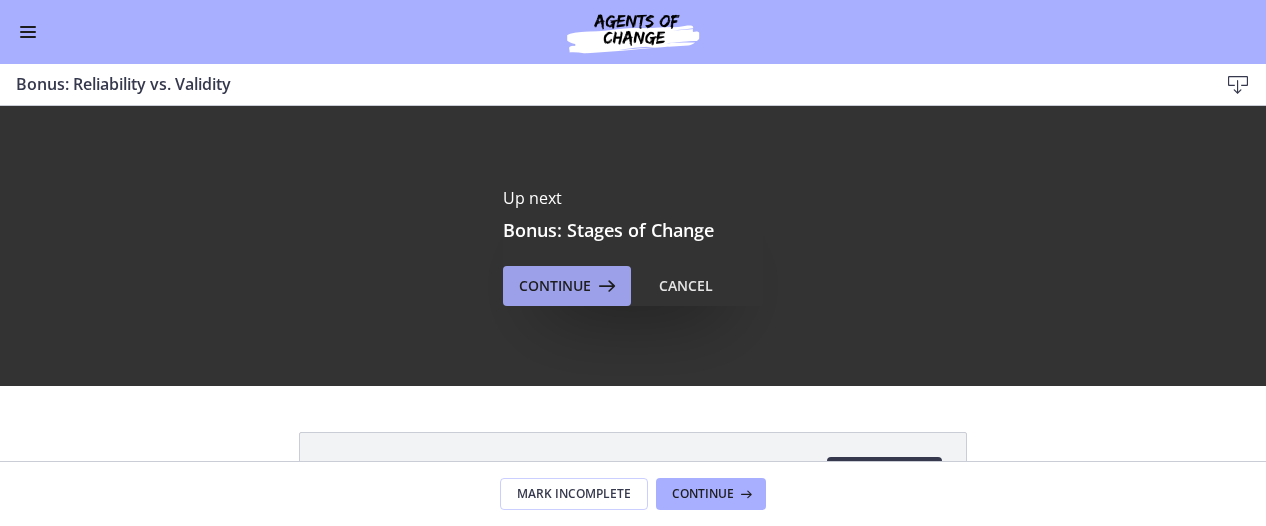 click on "Continue" at bounding box center (555, 286) 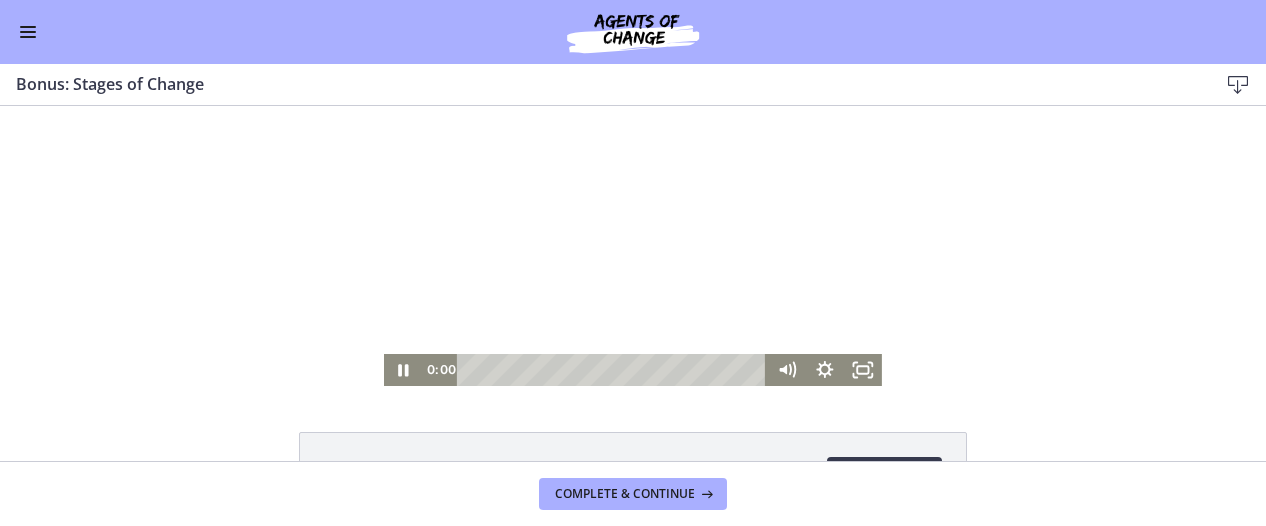 scroll, scrollTop: 0, scrollLeft: 0, axis: both 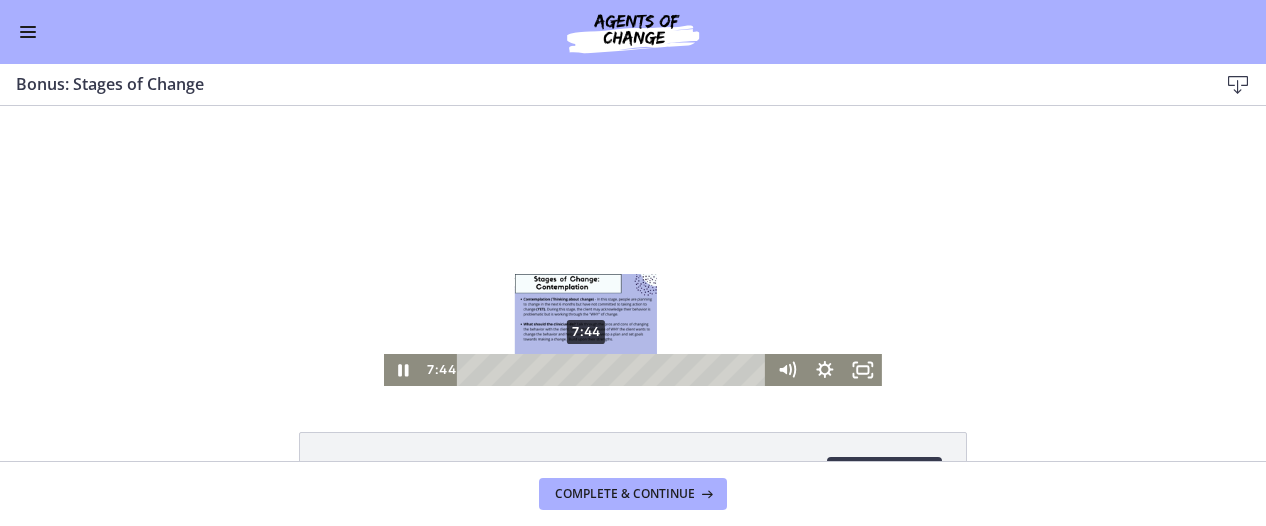 click on "7:44" at bounding box center (614, 370) 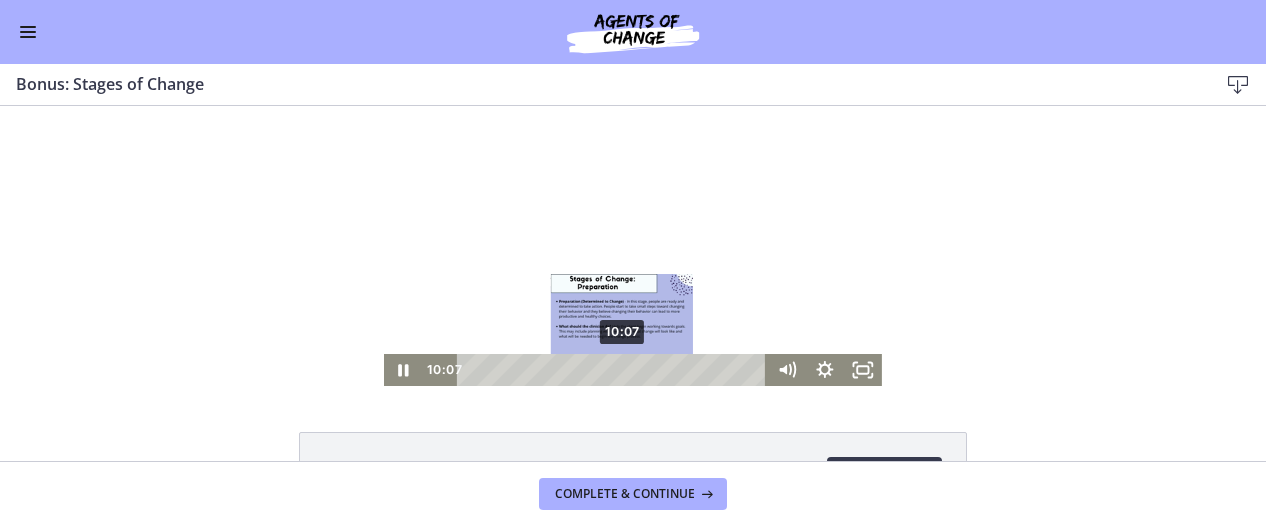 click on "10:07" at bounding box center [614, 370] 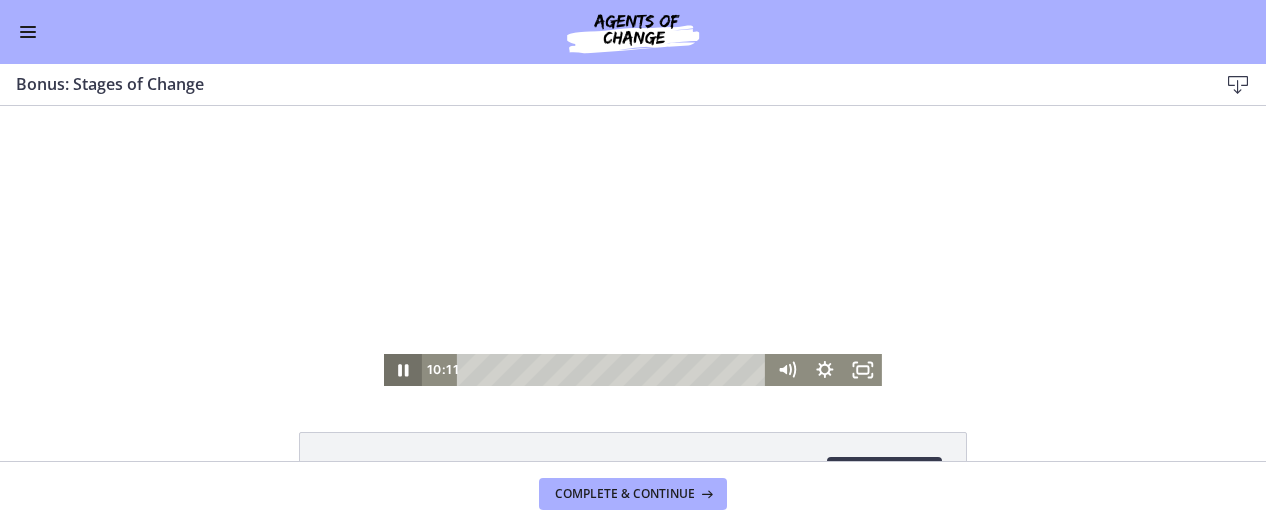 click 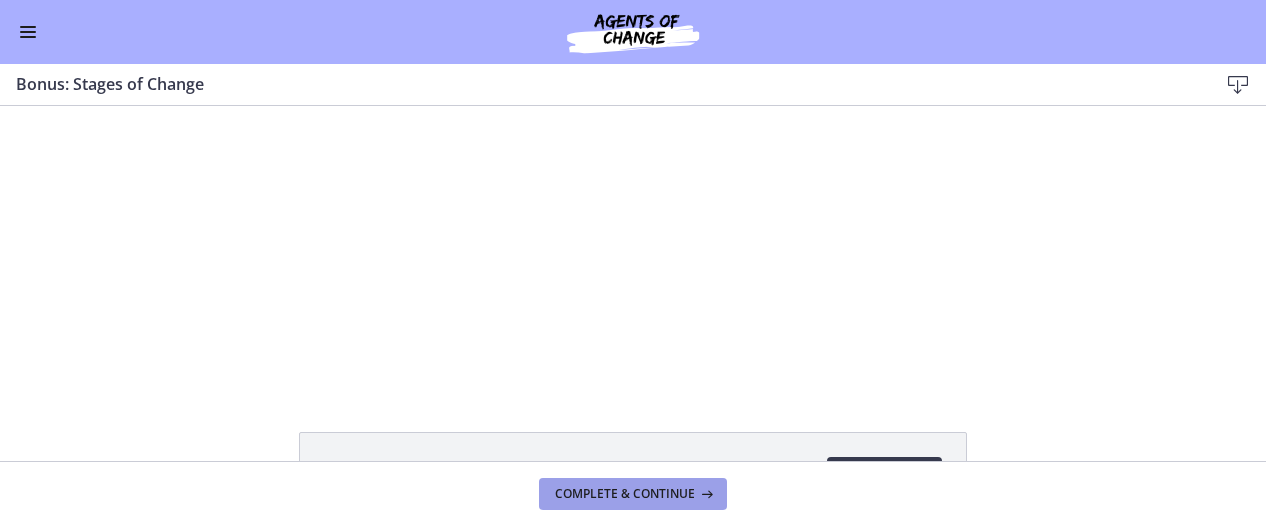 click on "Complete & continue" at bounding box center [625, 494] 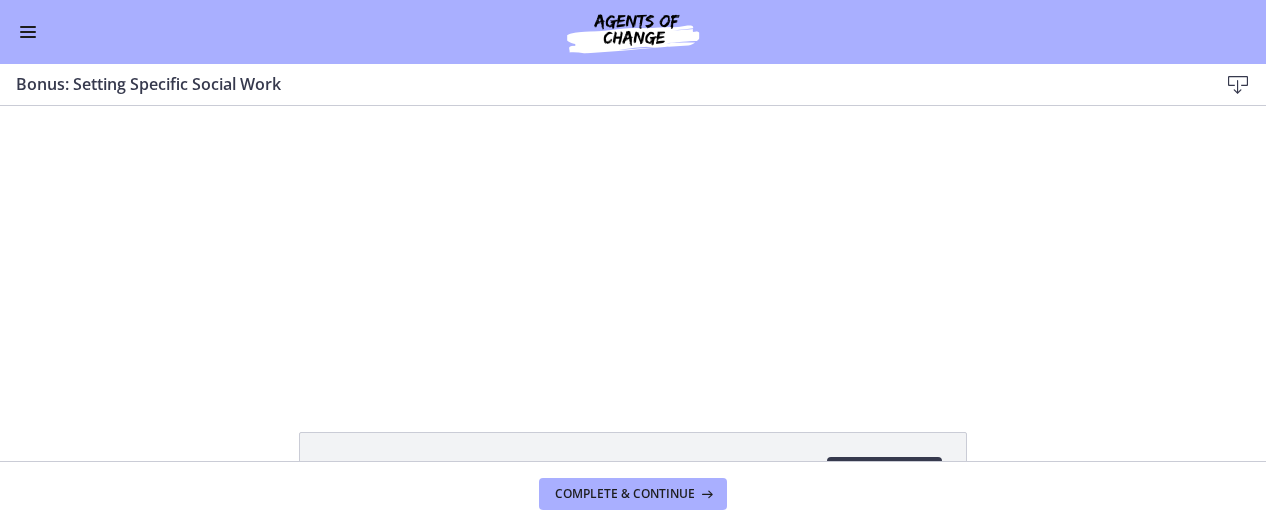 scroll, scrollTop: 0, scrollLeft: 0, axis: both 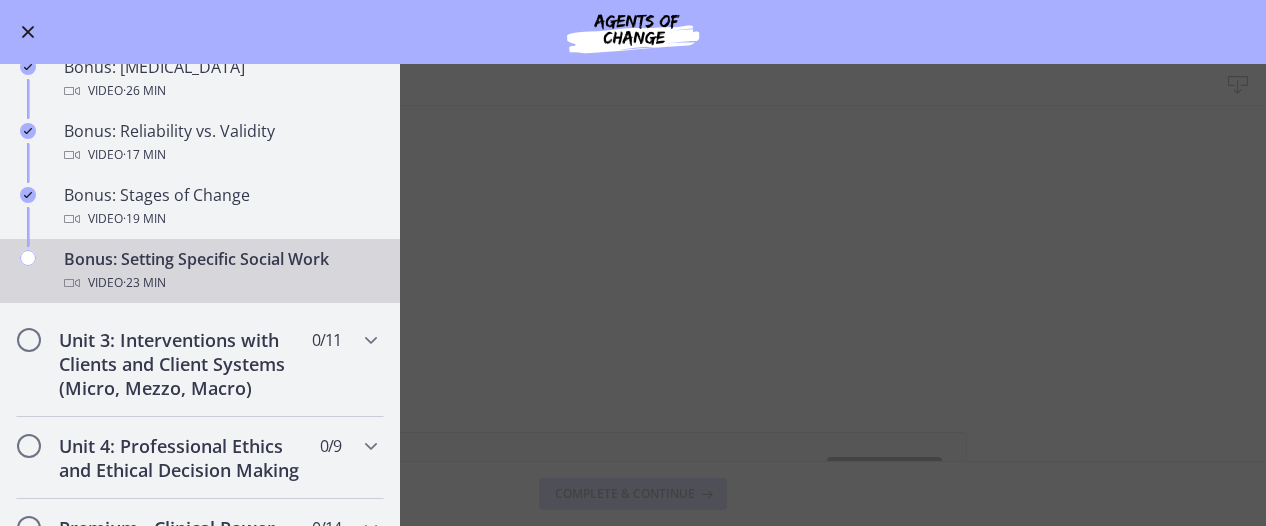 click on "Bonus: Setting Specific Social Work
Download
Enable fullscreen
Setting Specific Social Work
678 KB
Download
Opens in a new window
Complete & continue" at bounding box center (633, 295) 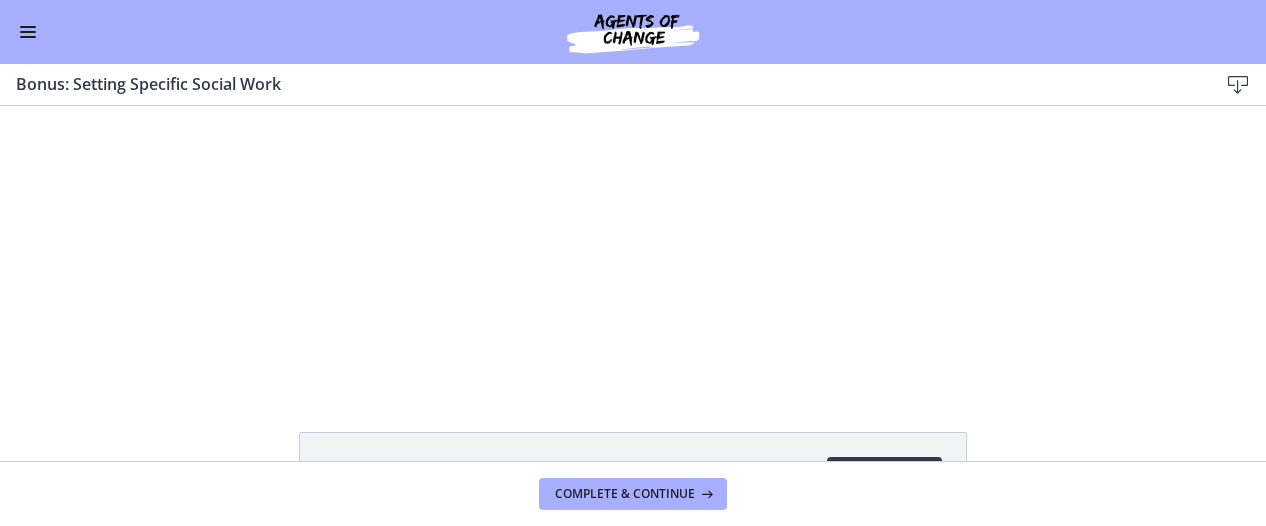 click on "Click for sound
@keyframes VOLUME_SMALL_WAVE_FLASH {
0% { opacity: 0; }
33% { opacity: 1; }
66% { opacity: 1; }
100% { opacity: 0; }
}
@keyframes VOLUME_LARGE_WAVE_FLASH {
0% { opacity: 0; }
33% { opacity: 1; }
66% { opacity: 1; }
100% { opacity: 0; }
}
.volume__small-wave {
animation: VOLUME_SMALL_WAVE_FLASH 2s infinite;
opacity: 0;
}
.volume__large-wave {
animation: VOLUME_LARGE_WAVE_FLASH 2s infinite .3s;
opacity: 0;
}
2:27 0:00" at bounding box center (633, 246) 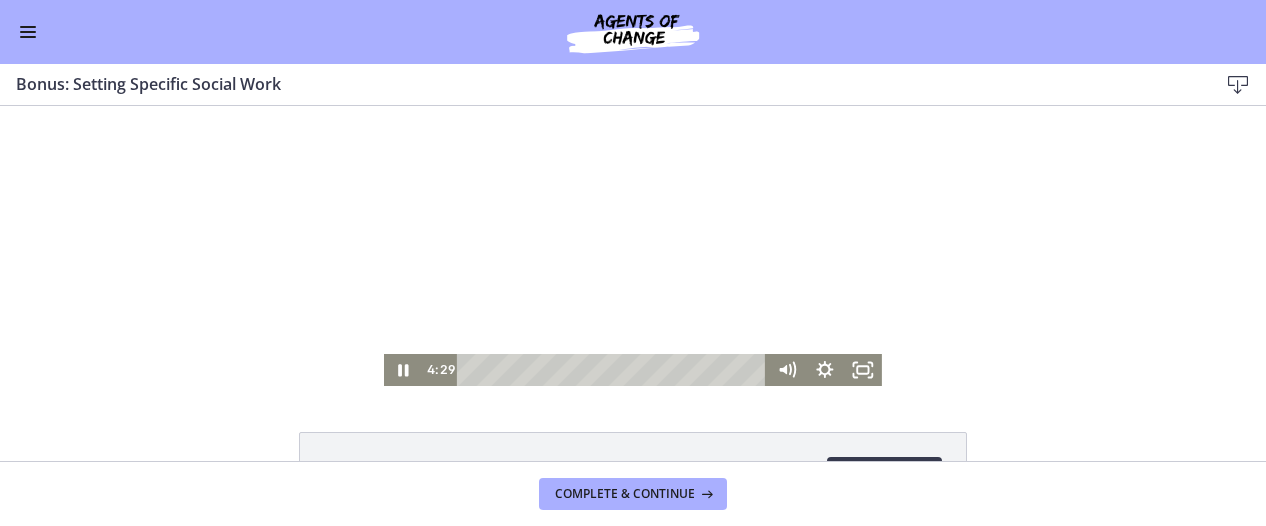 click at bounding box center (633, 246) 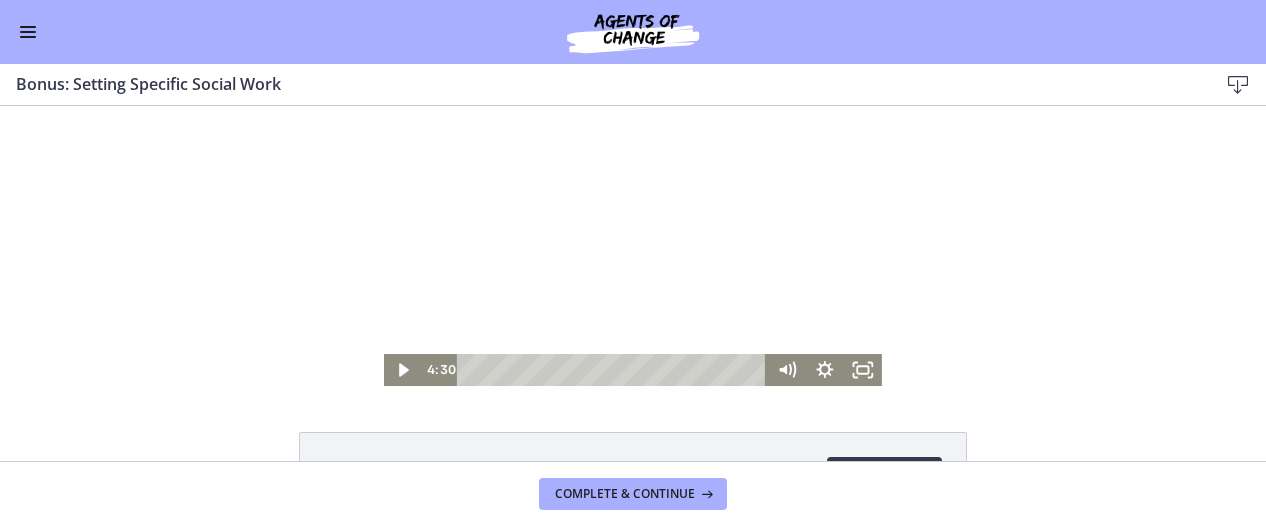 click at bounding box center (633, 246) 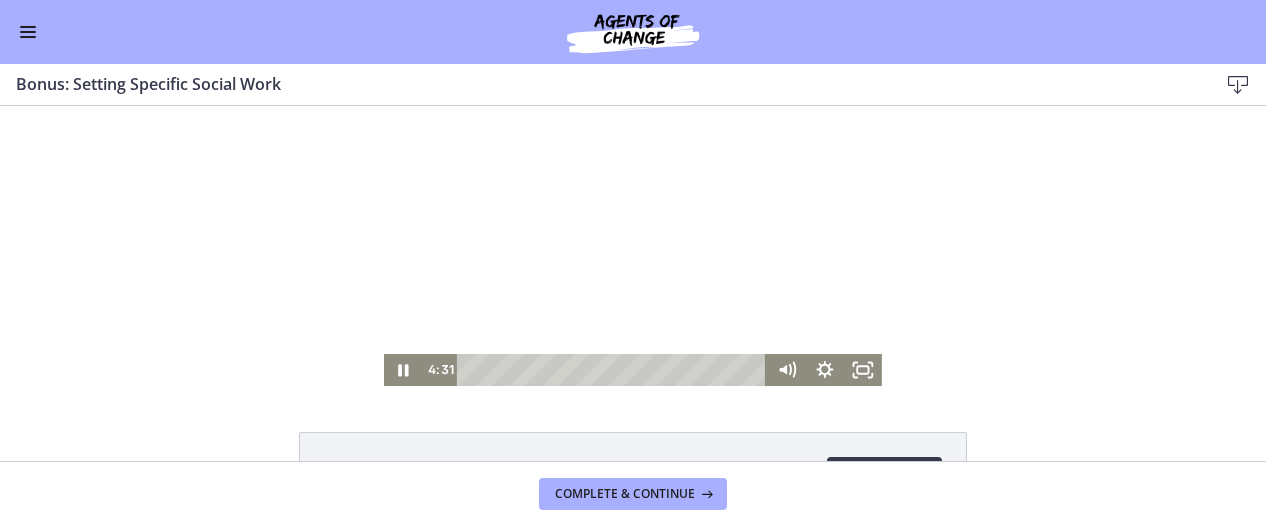click at bounding box center [633, 246] 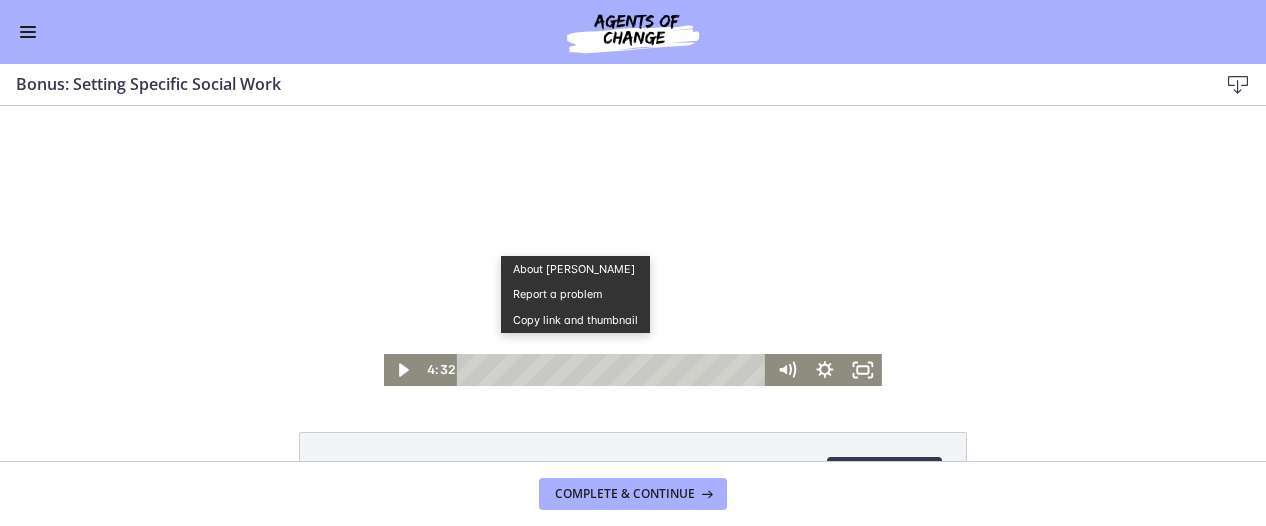 click at bounding box center (633, 246) 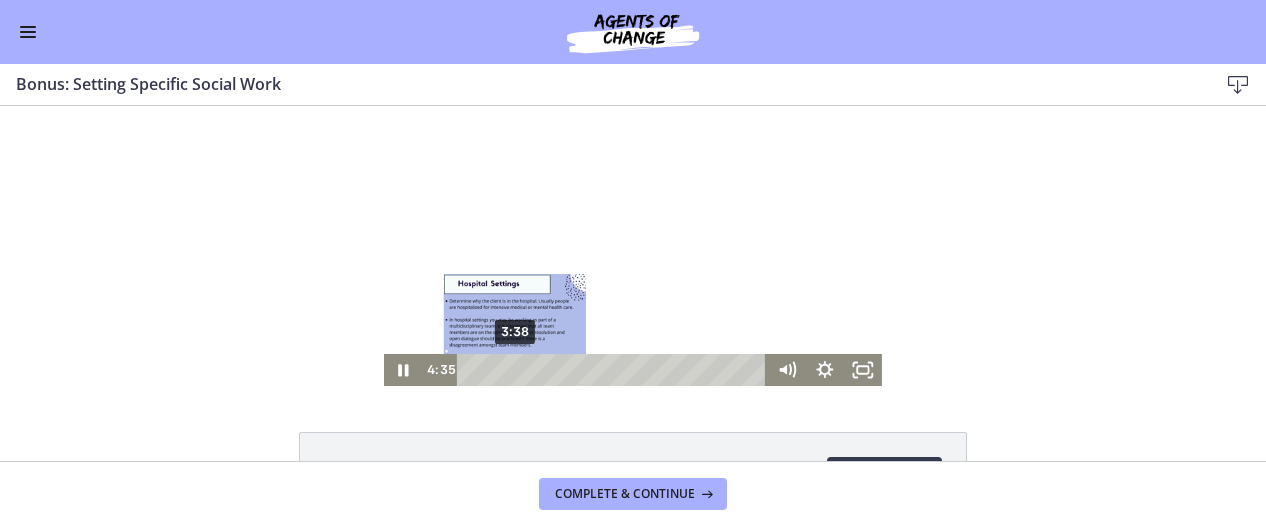 click on "3:38" at bounding box center (614, 370) 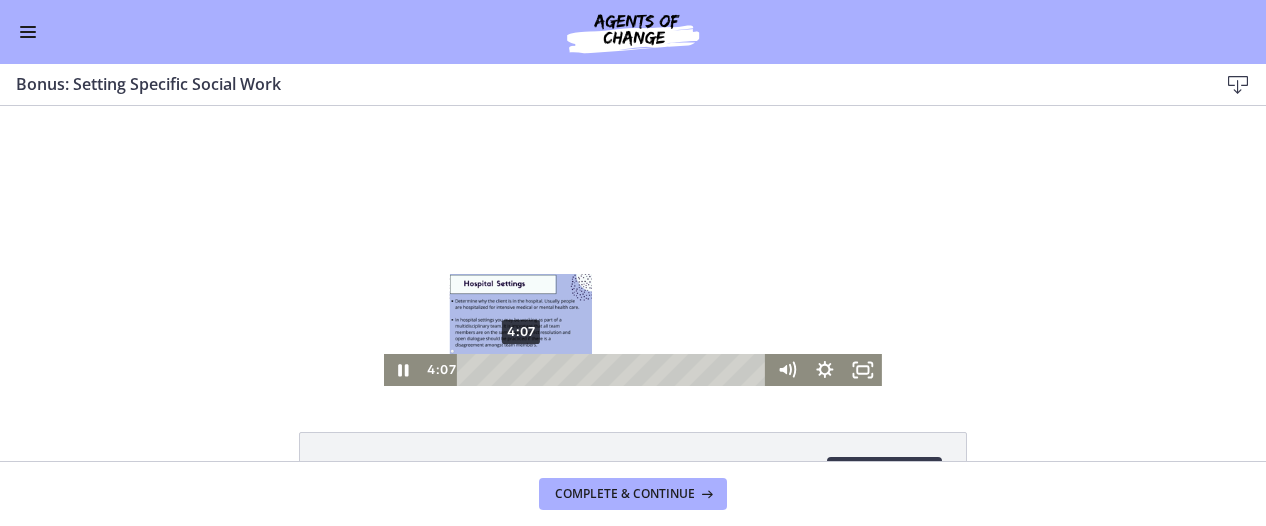 click on "4:07" at bounding box center (614, 370) 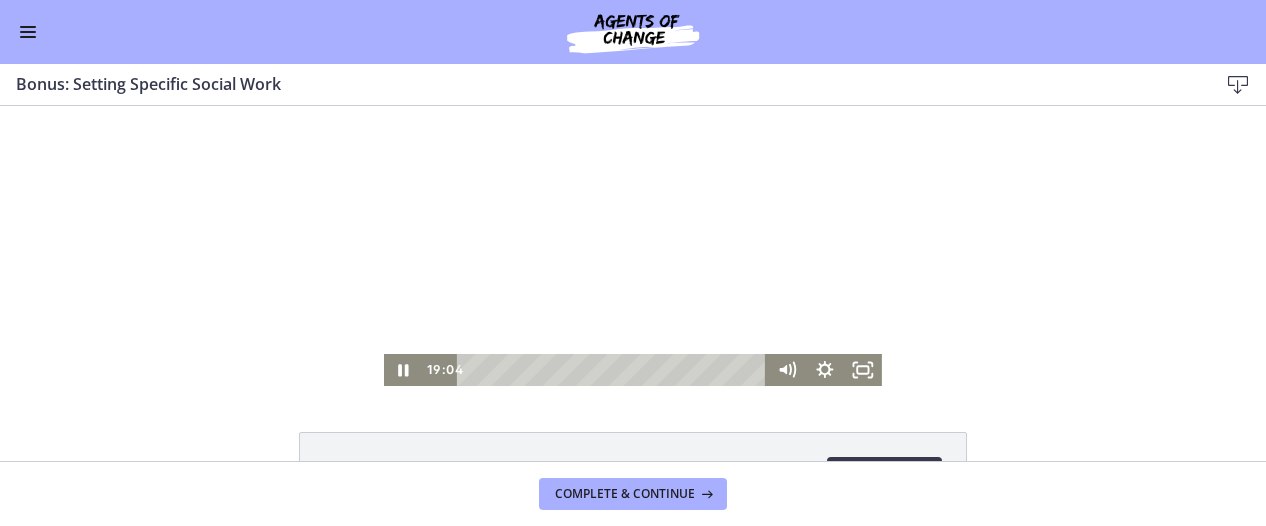 click at bounding box center [633, 246] 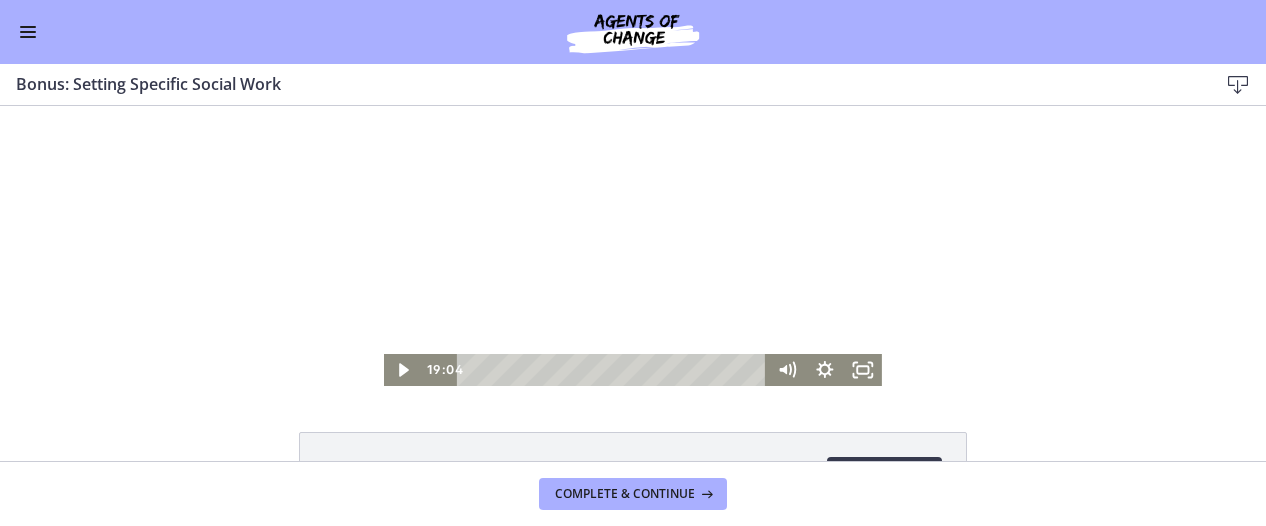 click at bounding box center [633, 246] 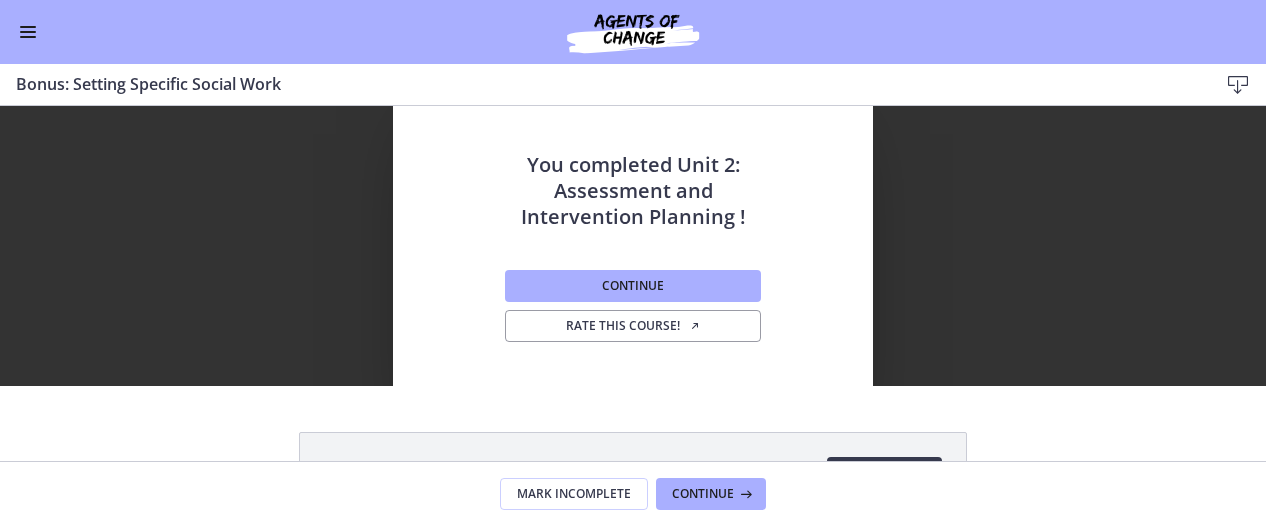 scroll, scrollTop: 0, scrollLeft: 0, axis: both 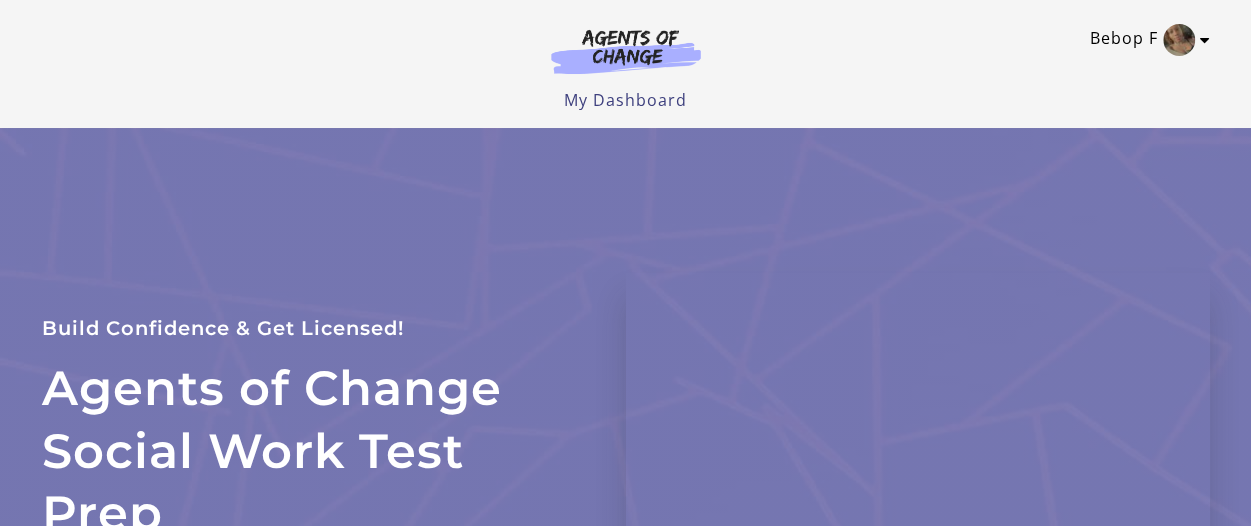 click at bounding box center [1179, 40] 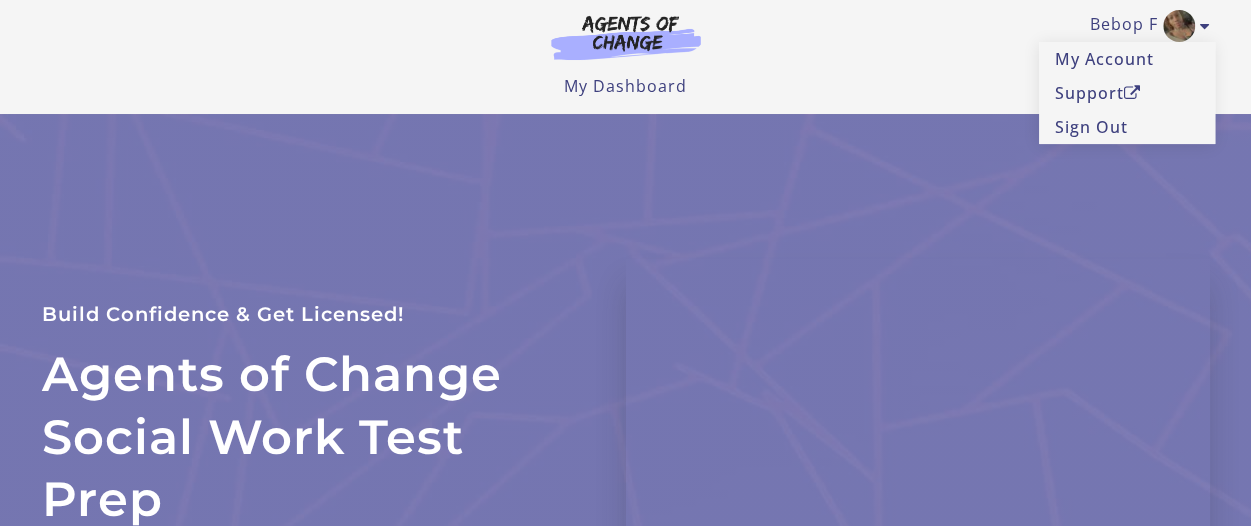 scroll, scrollTop: 0, scrollLeft: 0, axis: both 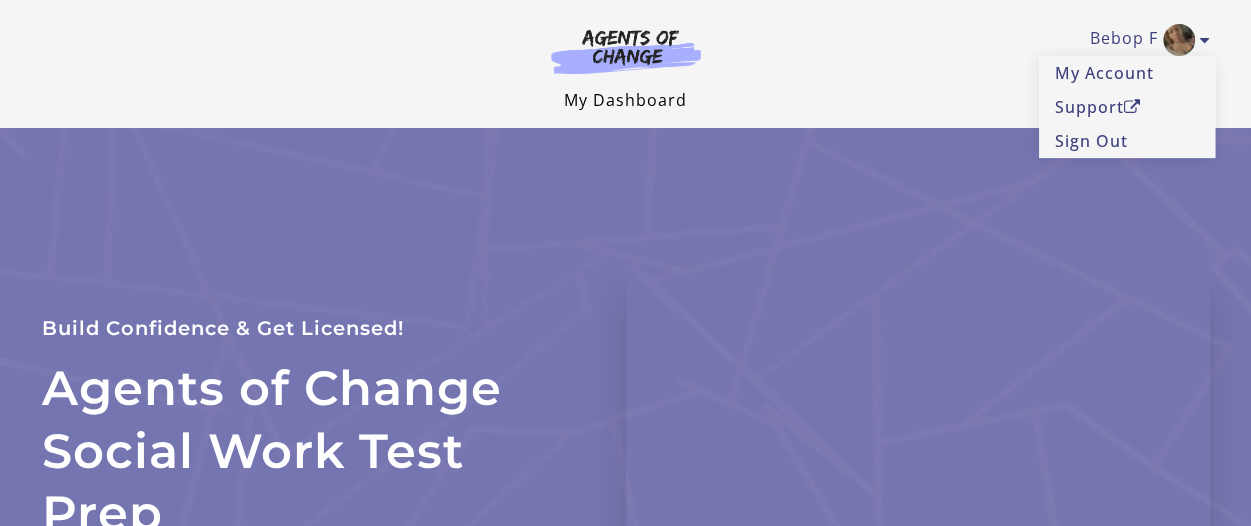 click on "My Dashboard" at bounding box center (625, 100) 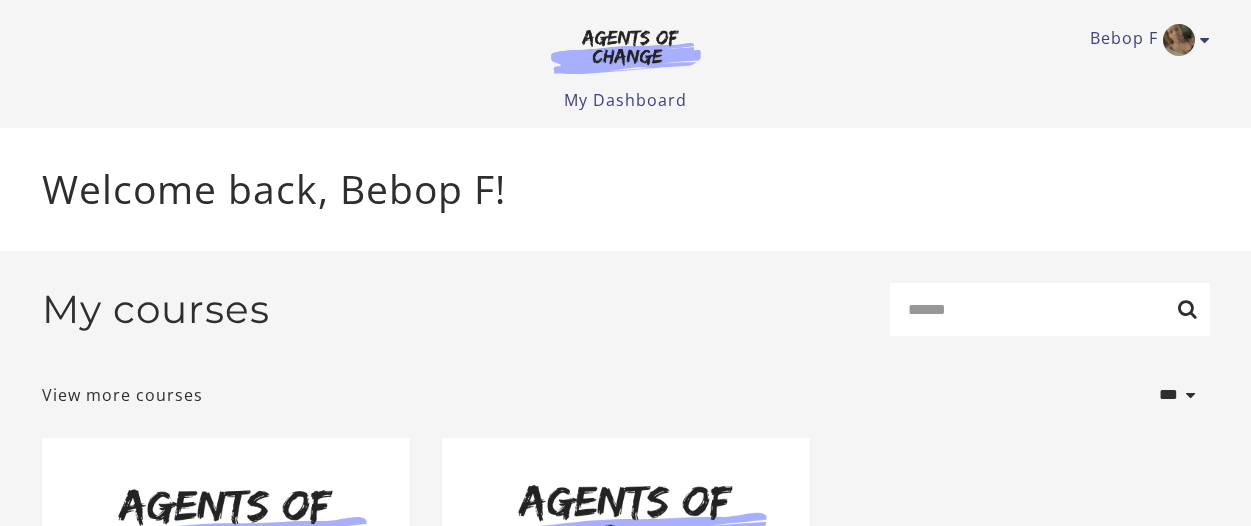 scroll, scrollTop: 0, scrollLeft: 0, axis: both 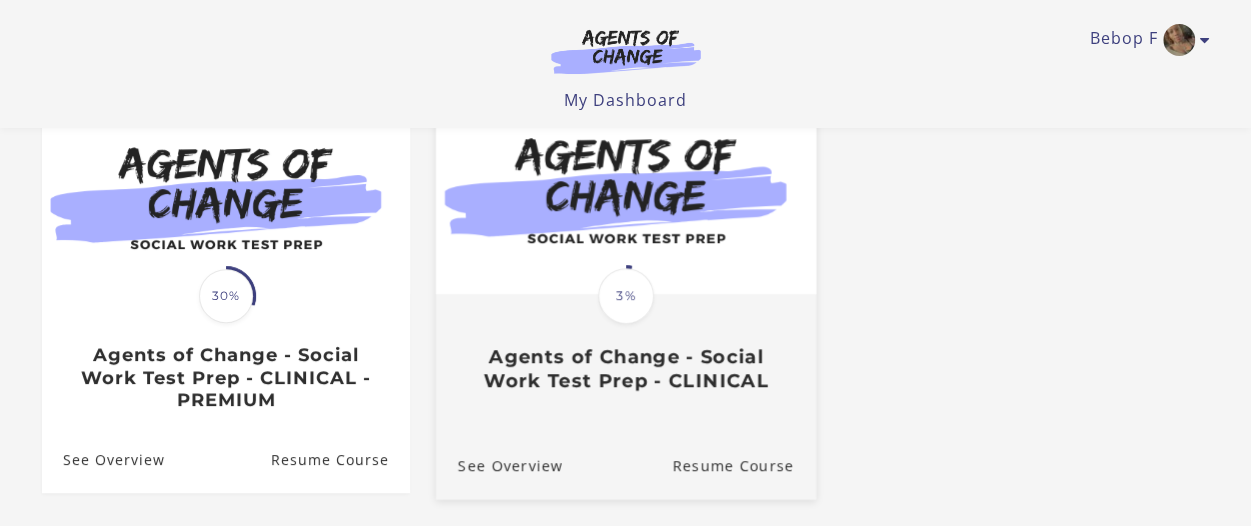 click on "3%" at bounding box center (626, 296) 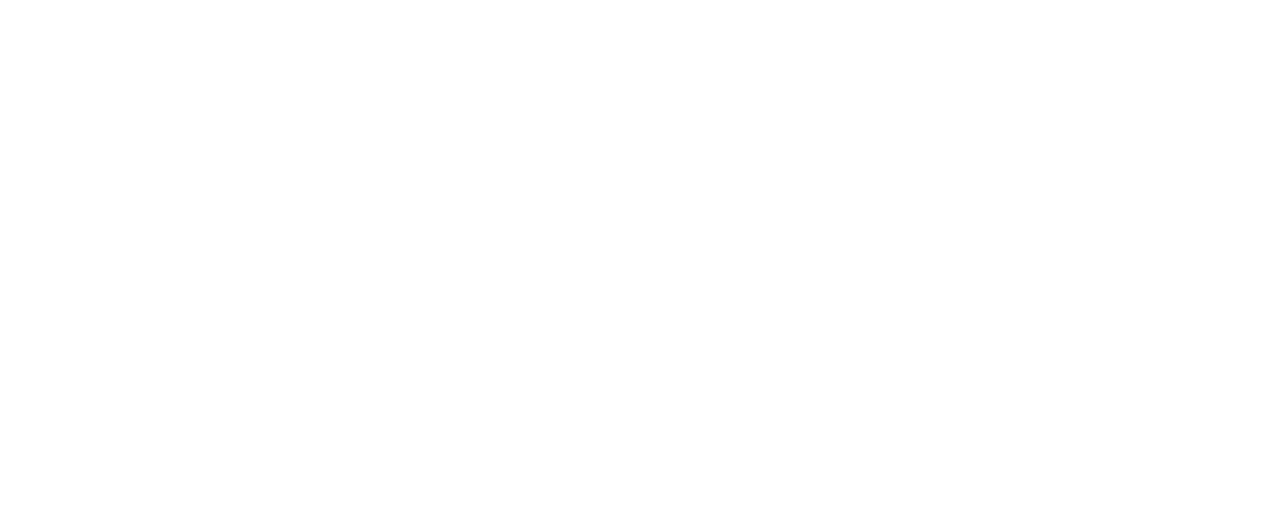 scroll, scrollTop: 0, scrollLeft: 0, axis: both 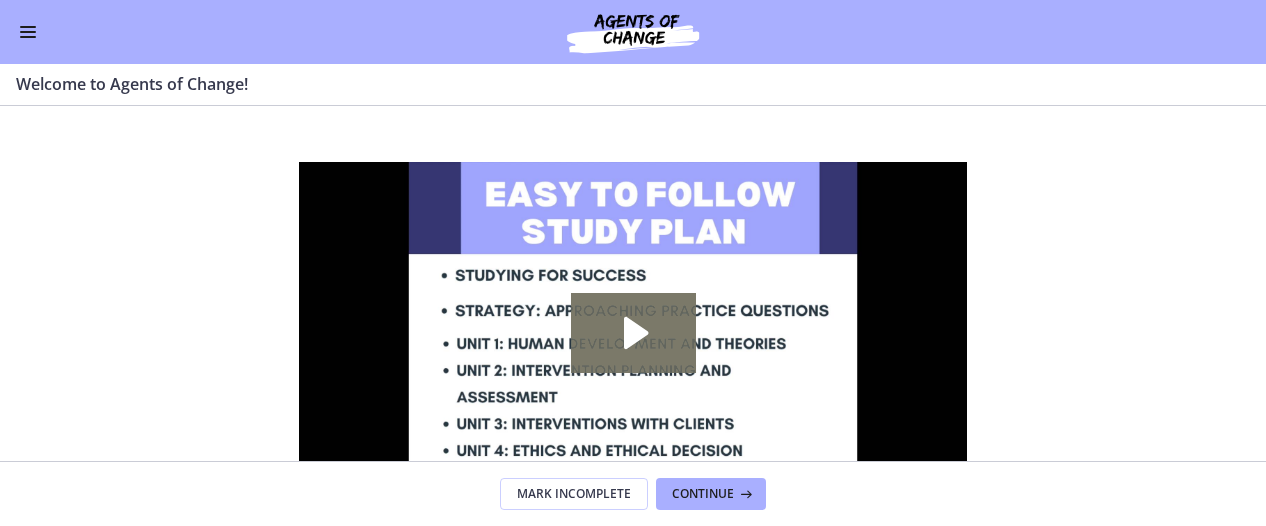 click on "Go to Dashboard" at bounding box center [633, 32] 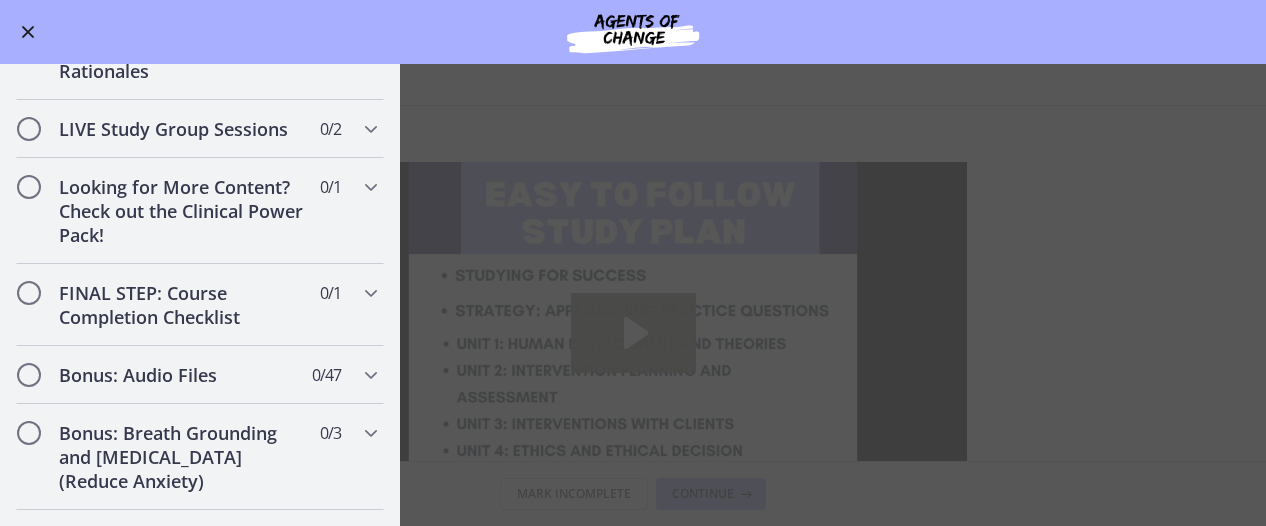 scroll, scrollTop: 1840, scrollLeft: 0, axis: vertical 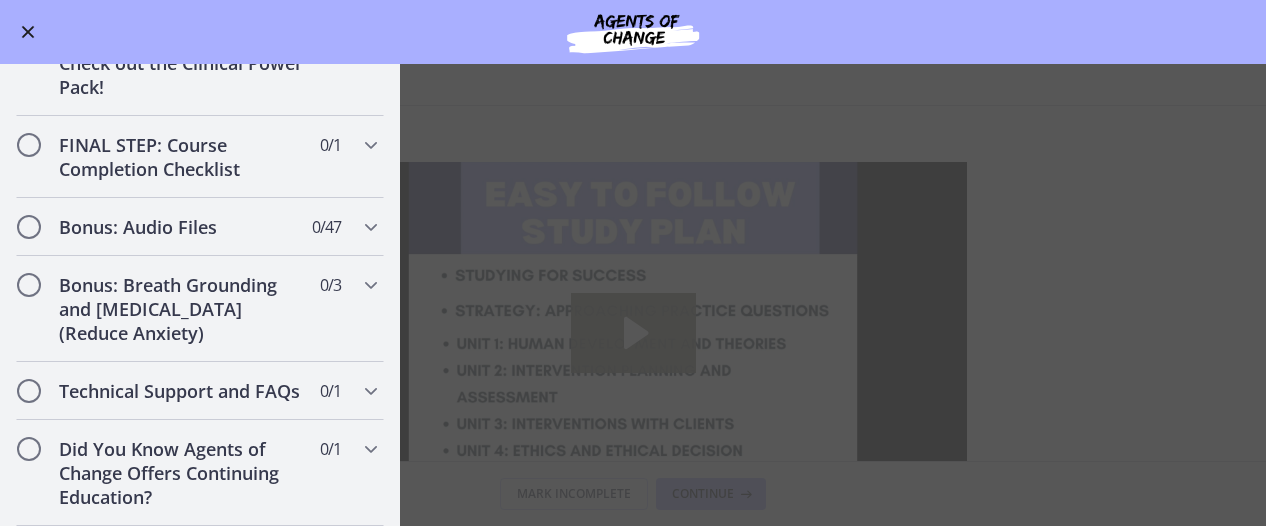 click at bounding box center [28, 32] 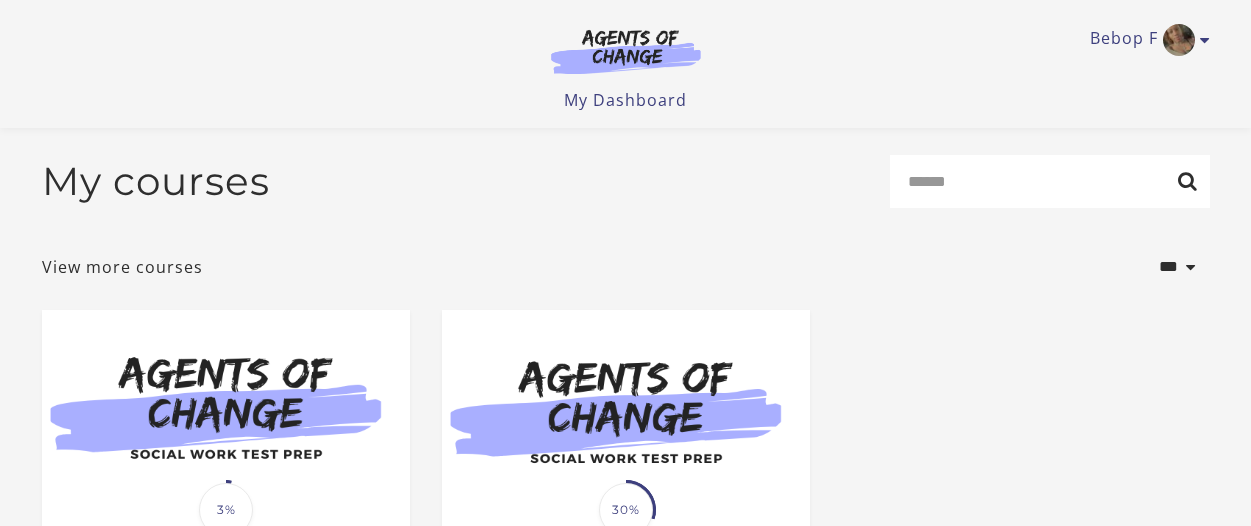 scroll, scrollTop: 214, scrollLeft: 0, axis: vertical 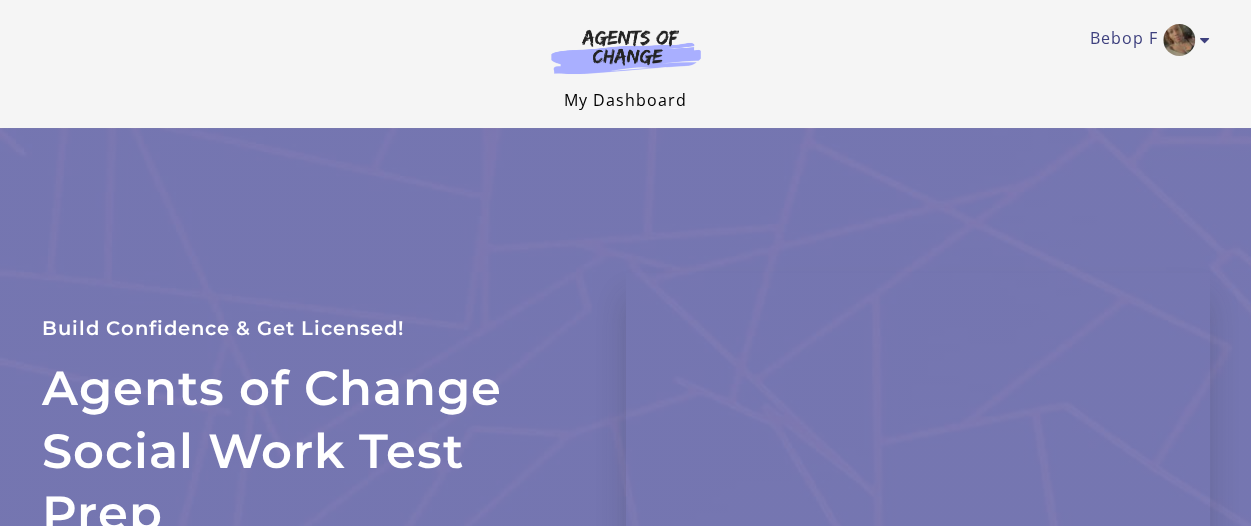 click on "My Dashboard" at bounding box center (625, 100) 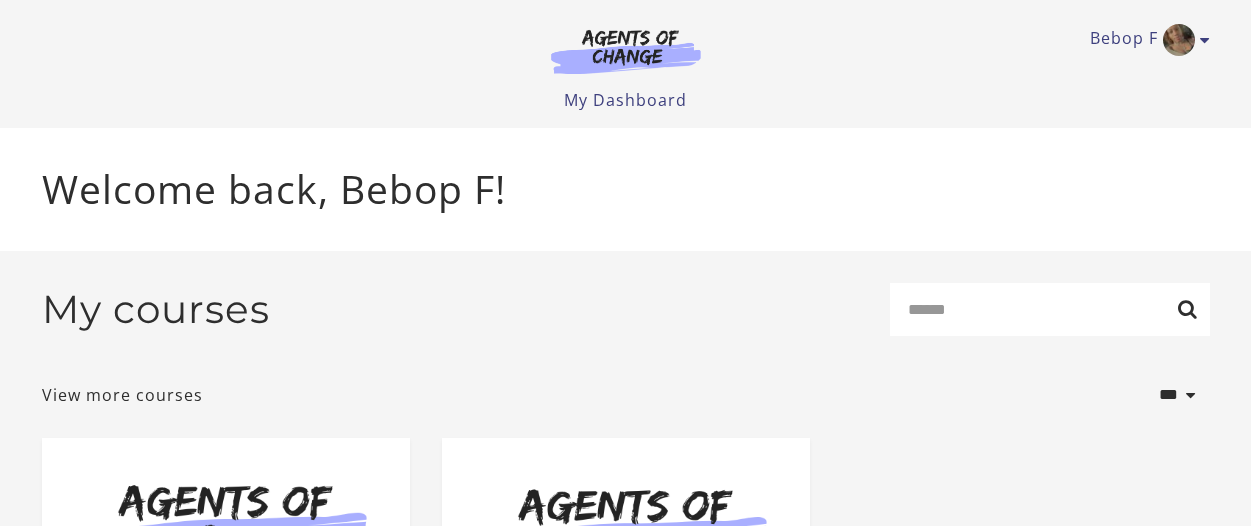 scroll, scrollTop: 0, scrollLeft: 0, axis: both 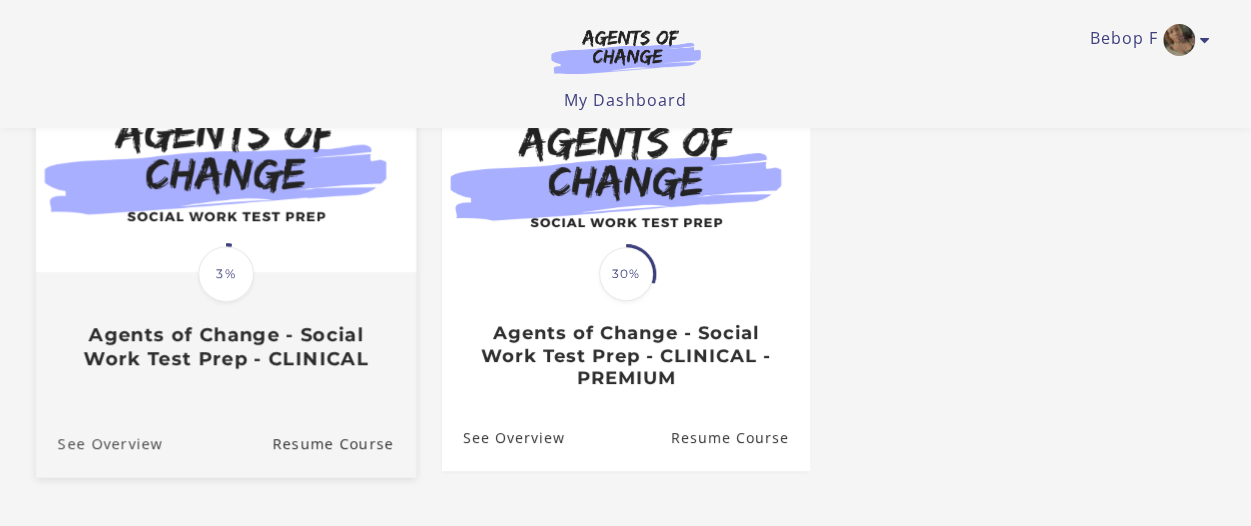 click on "See Overview" at bounding box center (98, 442) 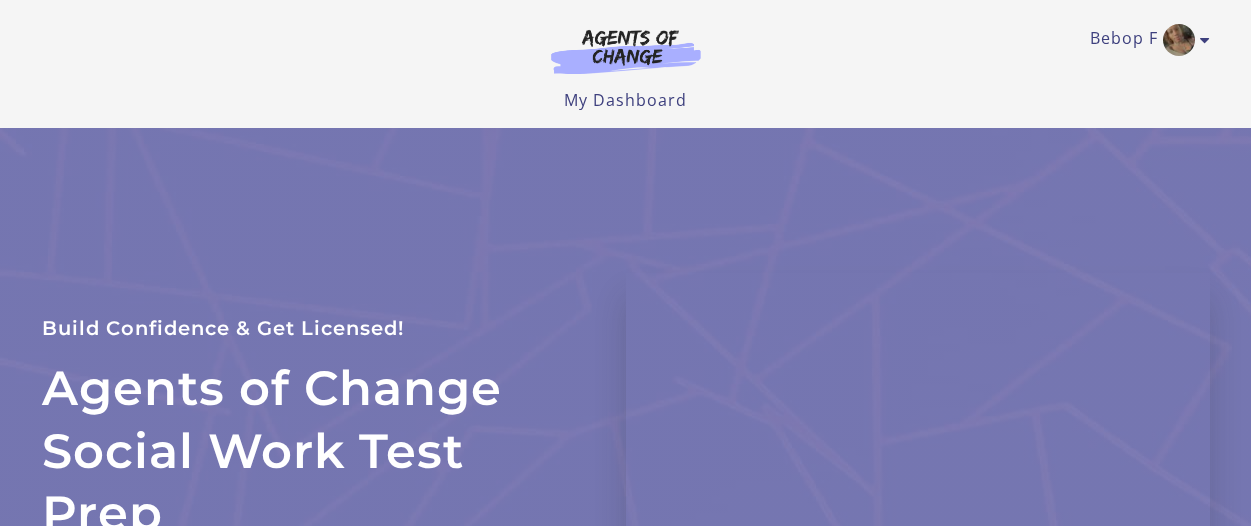 scroll, scrollTop: 0, scrollLeft: 0, axis: both 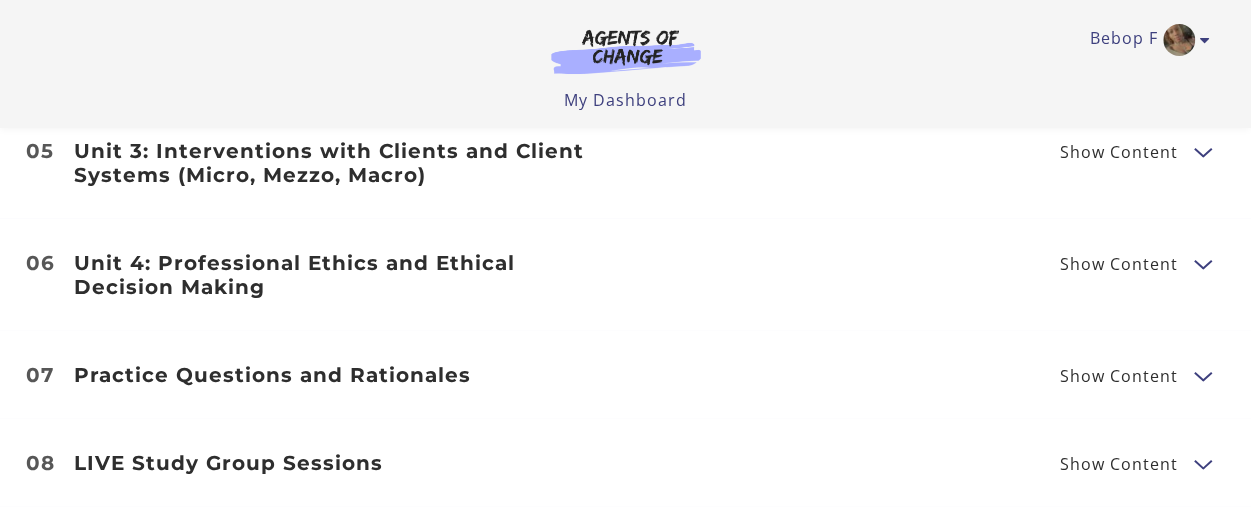 click at bounding box center (1202, 375) 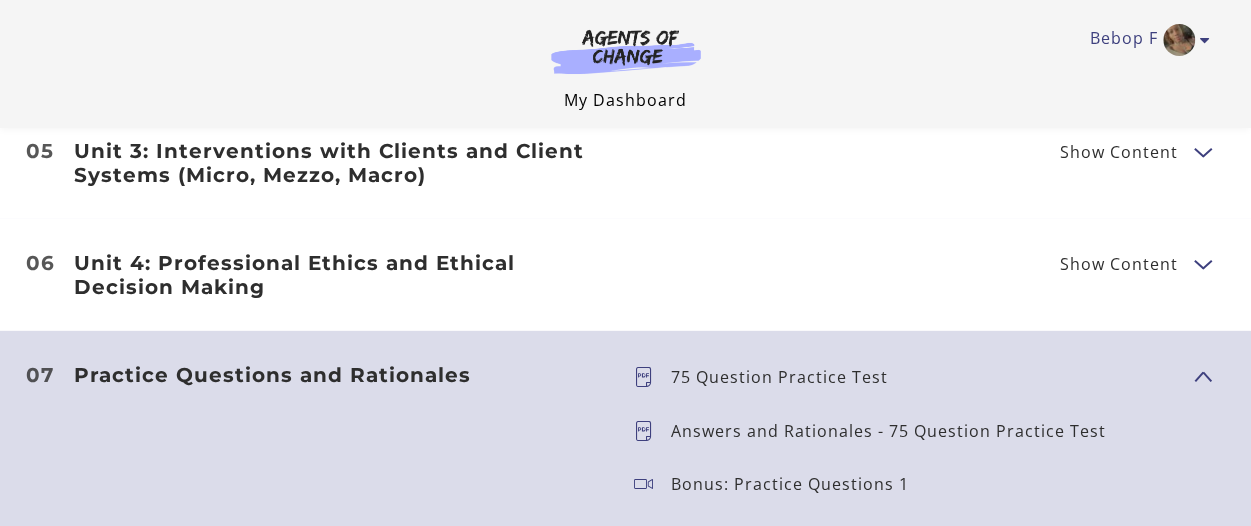 click on "My Dashboard" at bounding box center [625, 100] 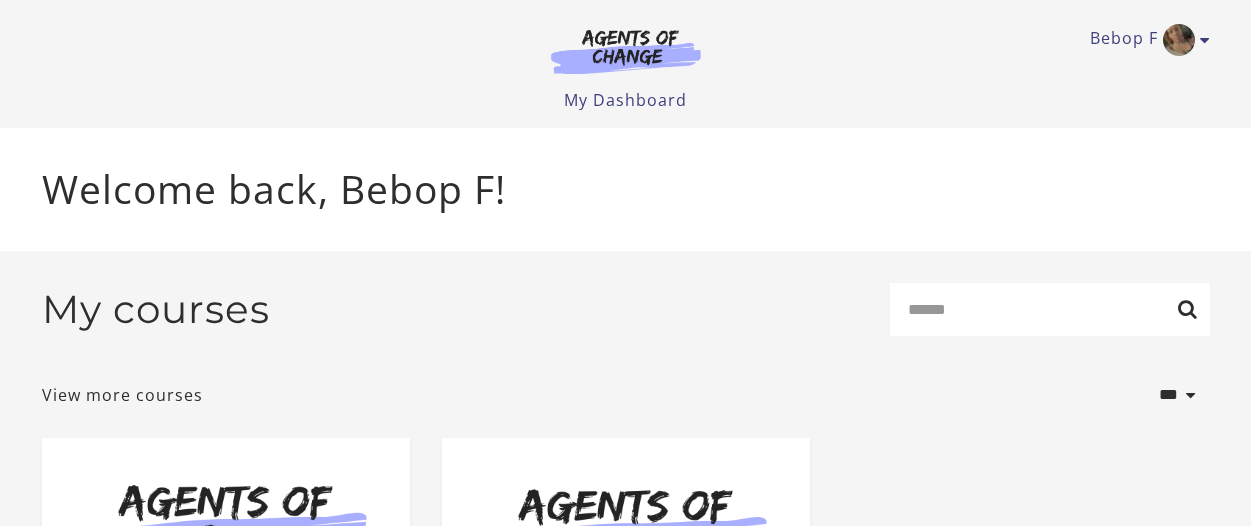 scroll, scrollTop: 0, scrollLeft: 0, axis: both 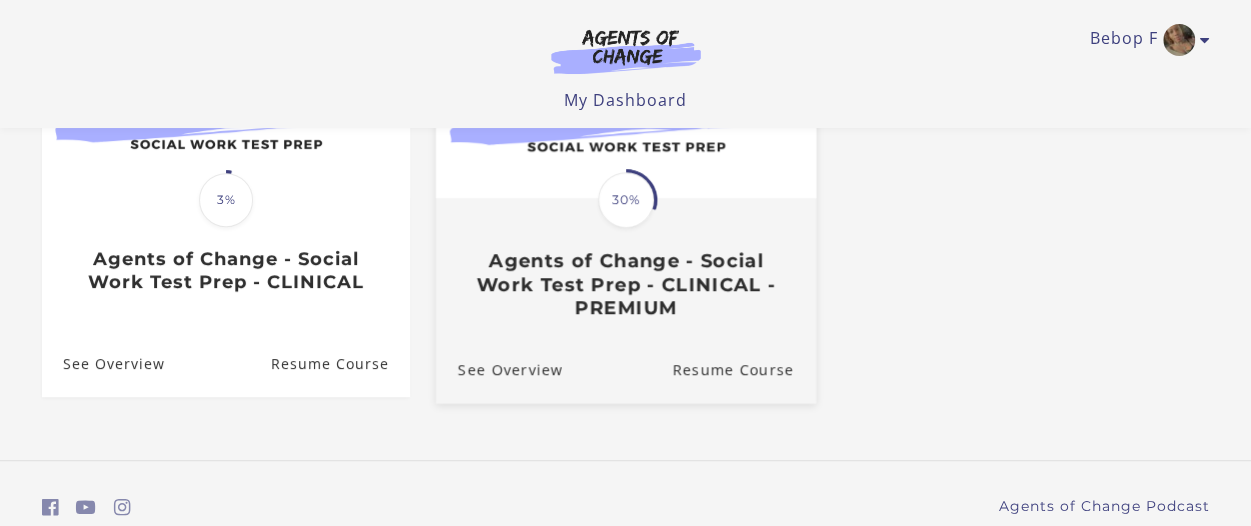 click on "Translation missing: en.liquid.partials.dashboard_course_card.progress_description: 30%
30%
Agents of Change - Social Work Test Prep - CLINICAL - PREMIUM" at bounding box center [625, 259] 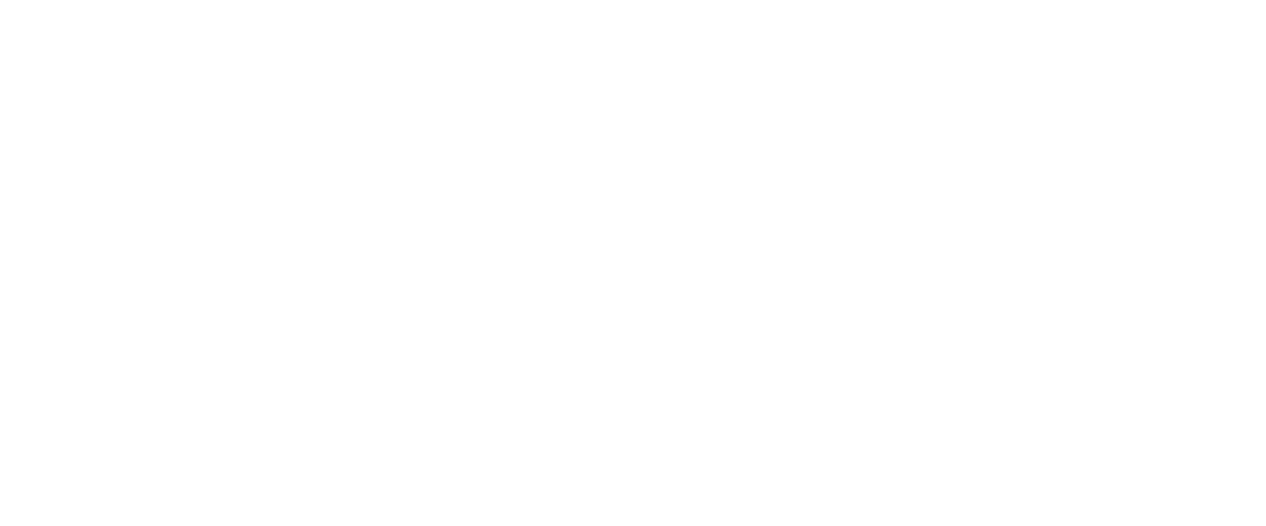 scroll, scrollTop: 0, scrollLeft: 0, axis: both 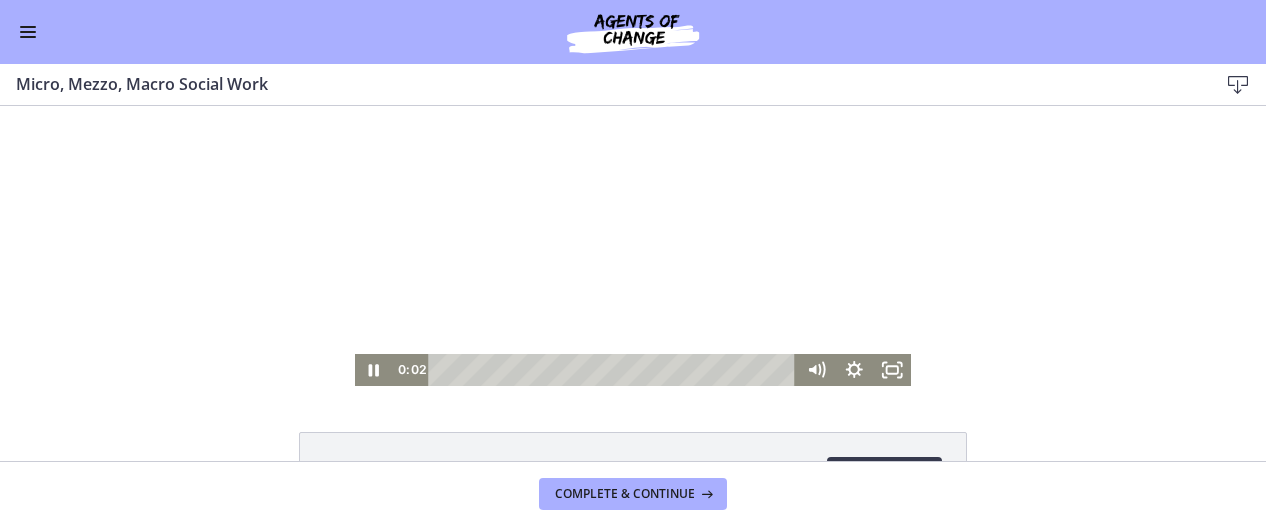 click at bounding box center [633, 246] 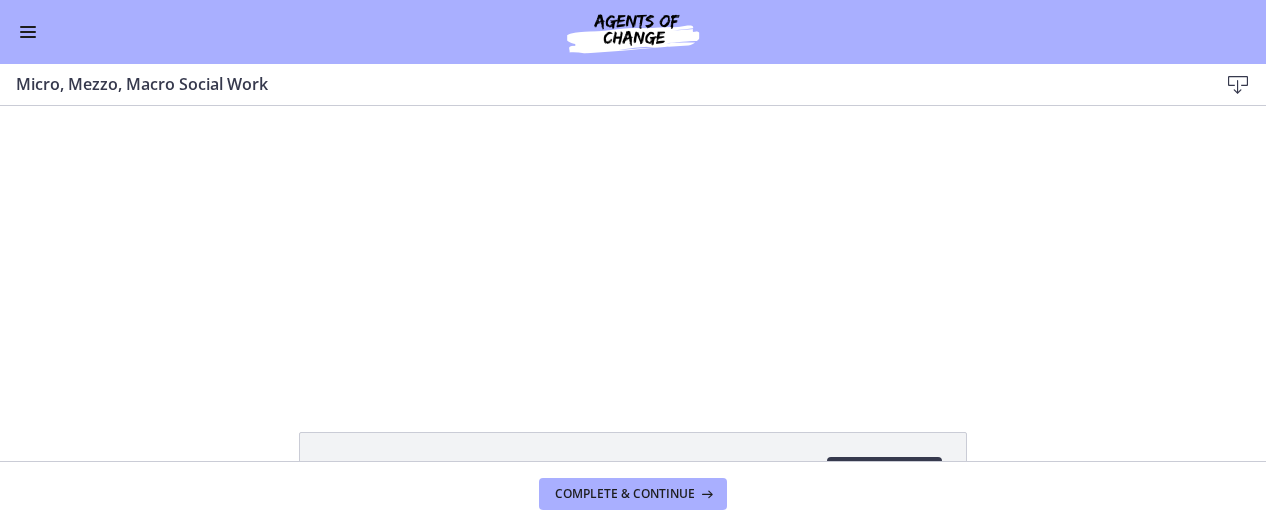 click at bounding box center (28, 37) 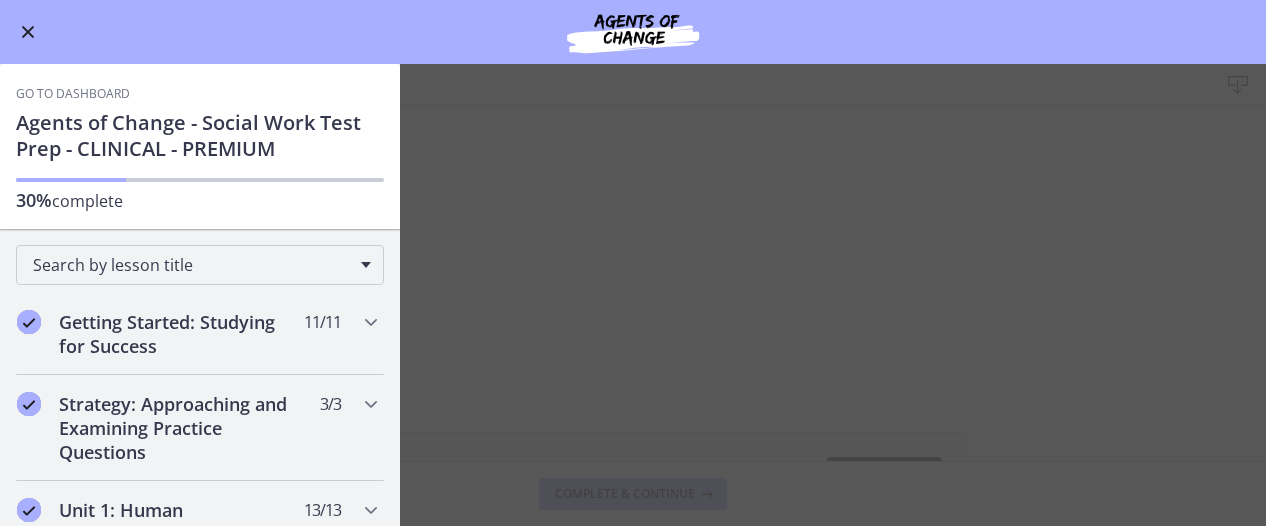 click on "Micro, Mezzo, Macro Social Work
Download
Enable fullscreen
Micro, Mezzo, Macro Content and Questions
Download
Opens in a new window
Complete & continue" at bounding box center [633, 295] 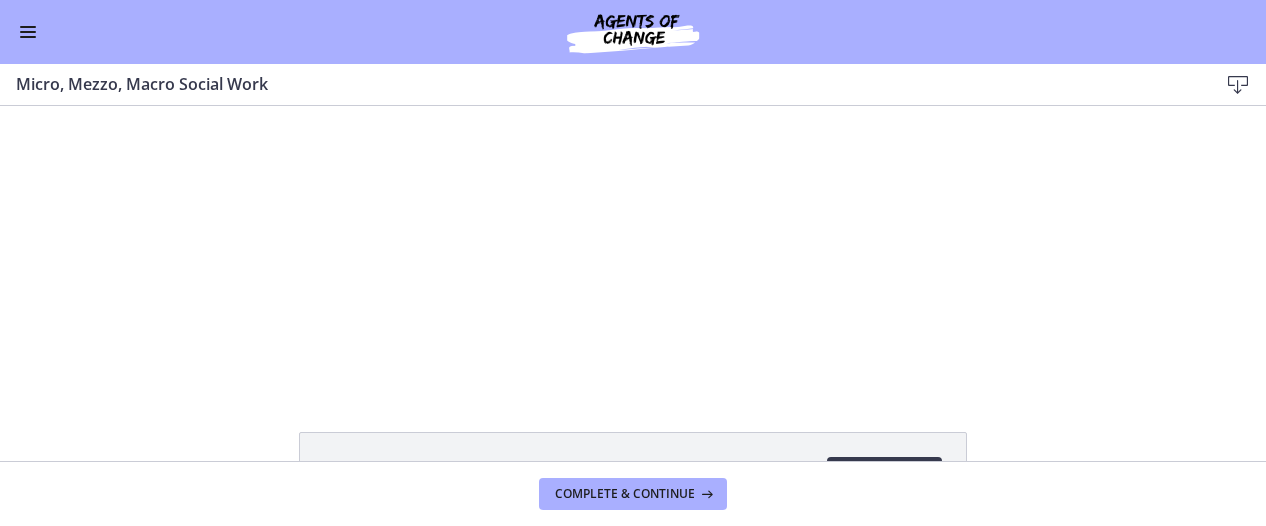 click at bounding box center (28, 32) 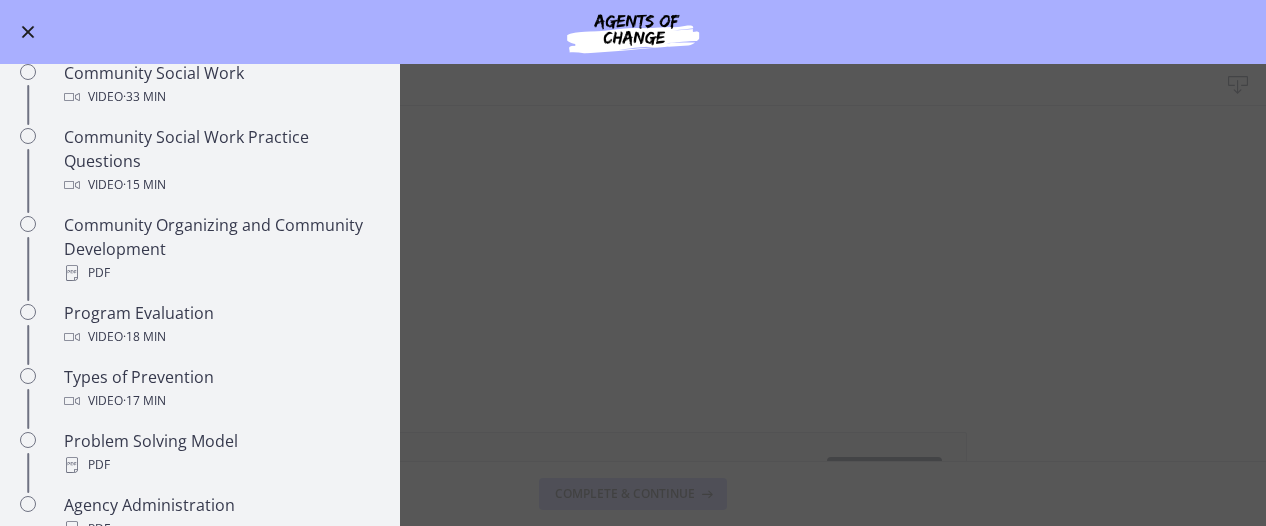 scroll, scrollTop: 1024, scrollLeft: 0, axis: vertical 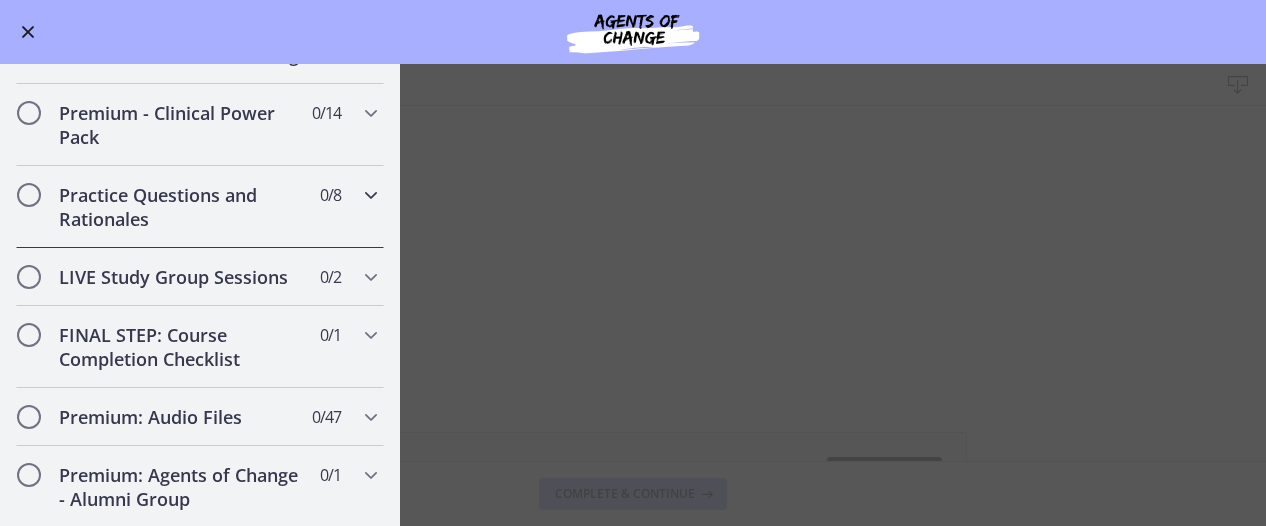 click on "Practice Questions and Rationales" at bounding box center (181, 207) 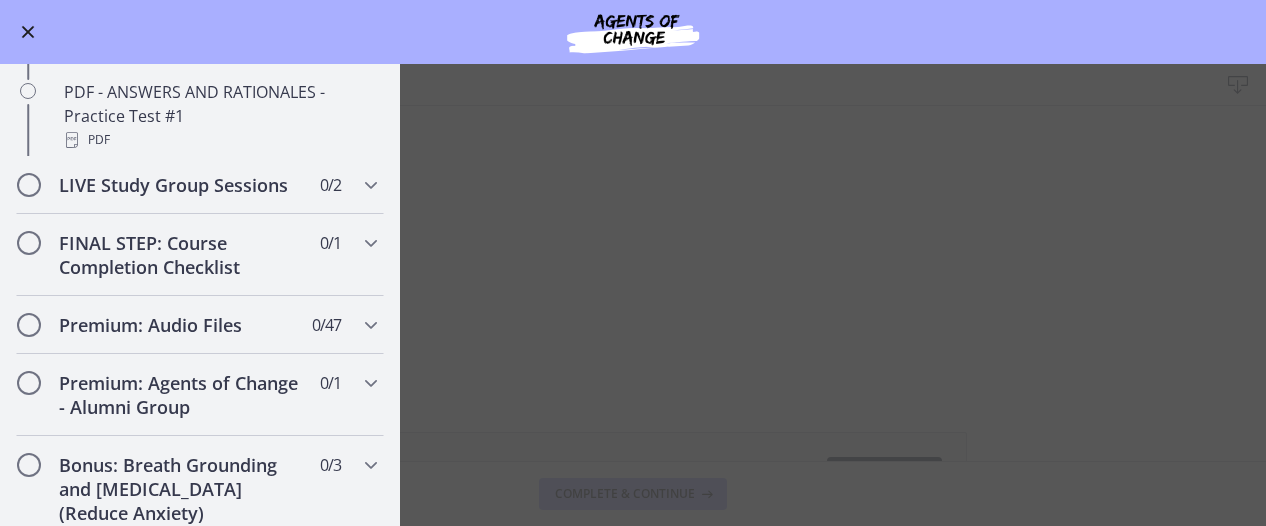 scroll, scrollTop: 797, scrollLeft: 0, axis: vertical 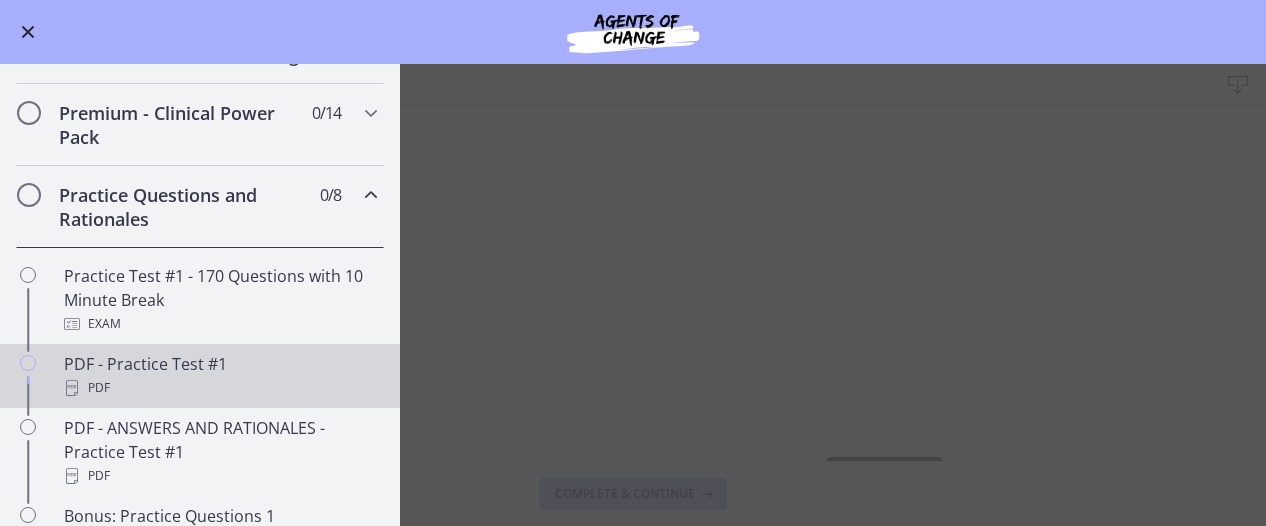 click on "PDF - Practice Test #1
PDF" at bounding box center [220, 376] 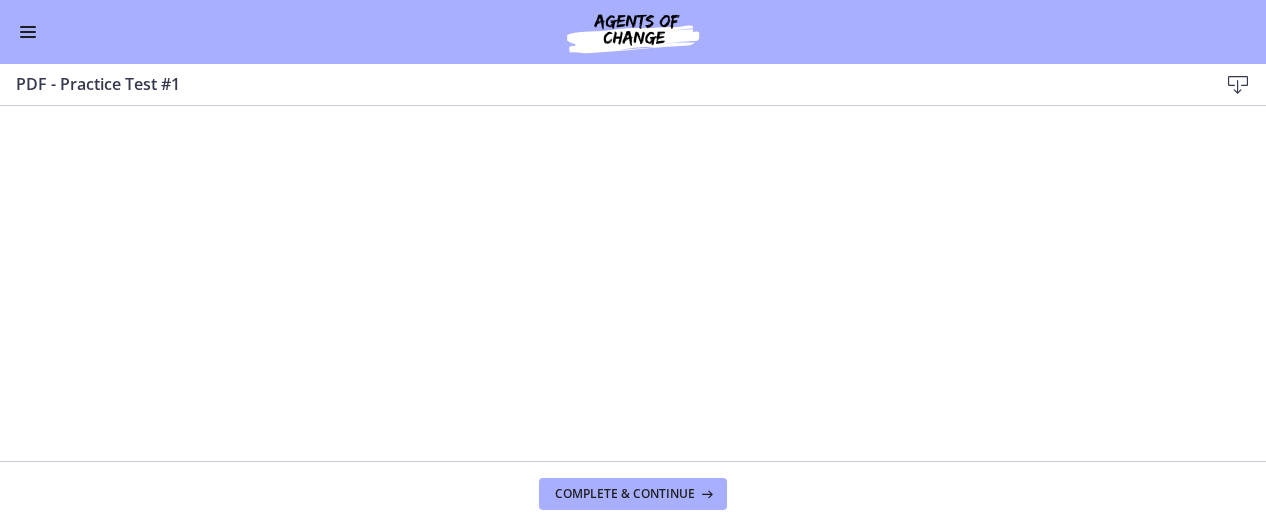 click at bounding box center (28, 32) 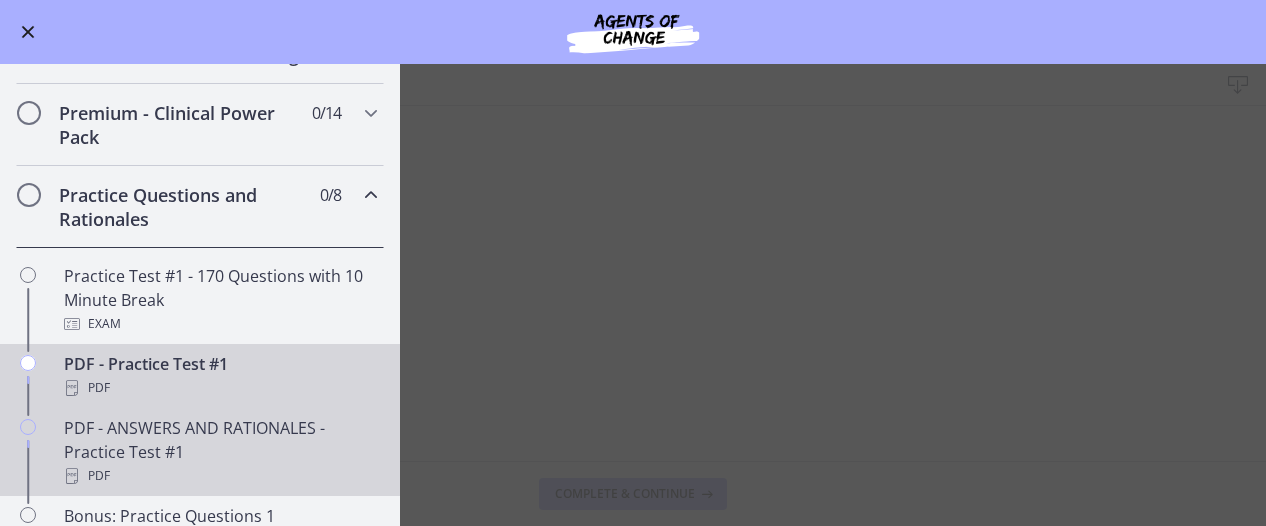 click on "PDF" at bounding box center (220, 476) 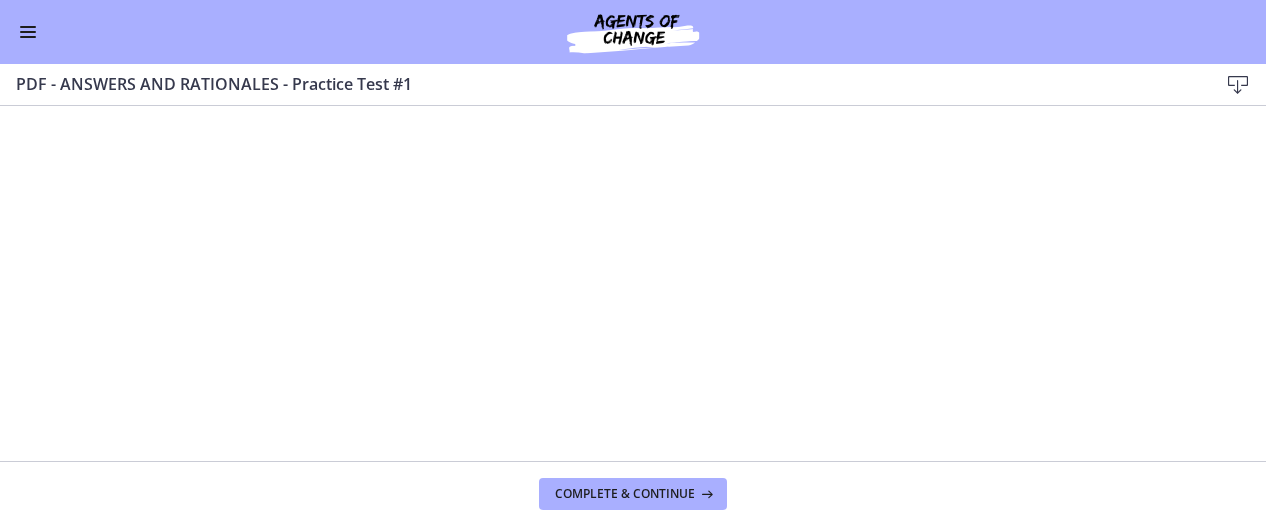 click at bounding box center (28, 37) 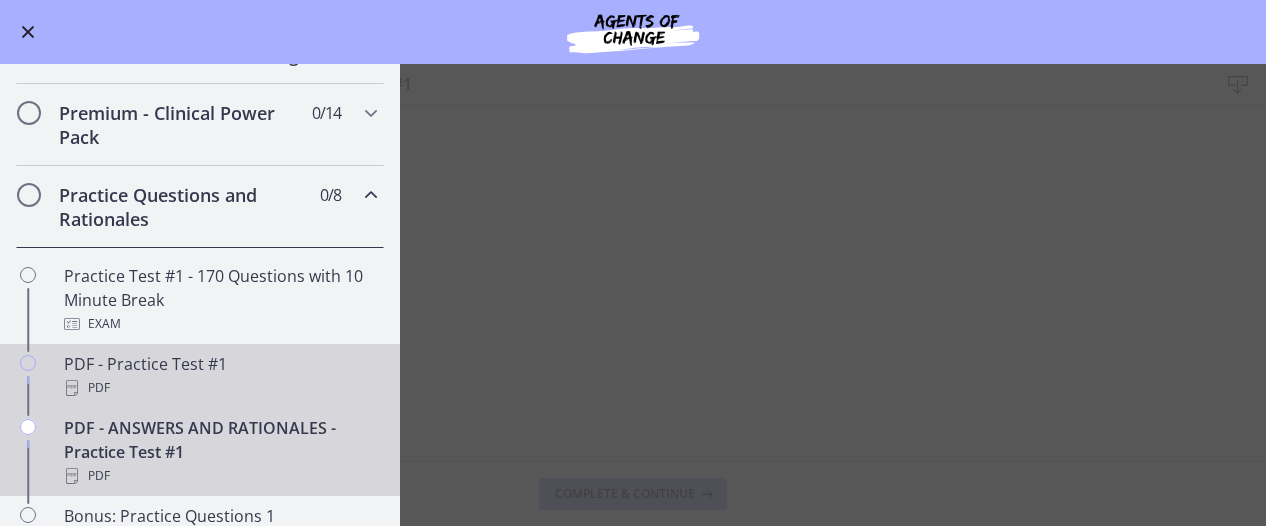 click on "PDF - Practice Test #1
PDF" at bounding box center [220, 376] 